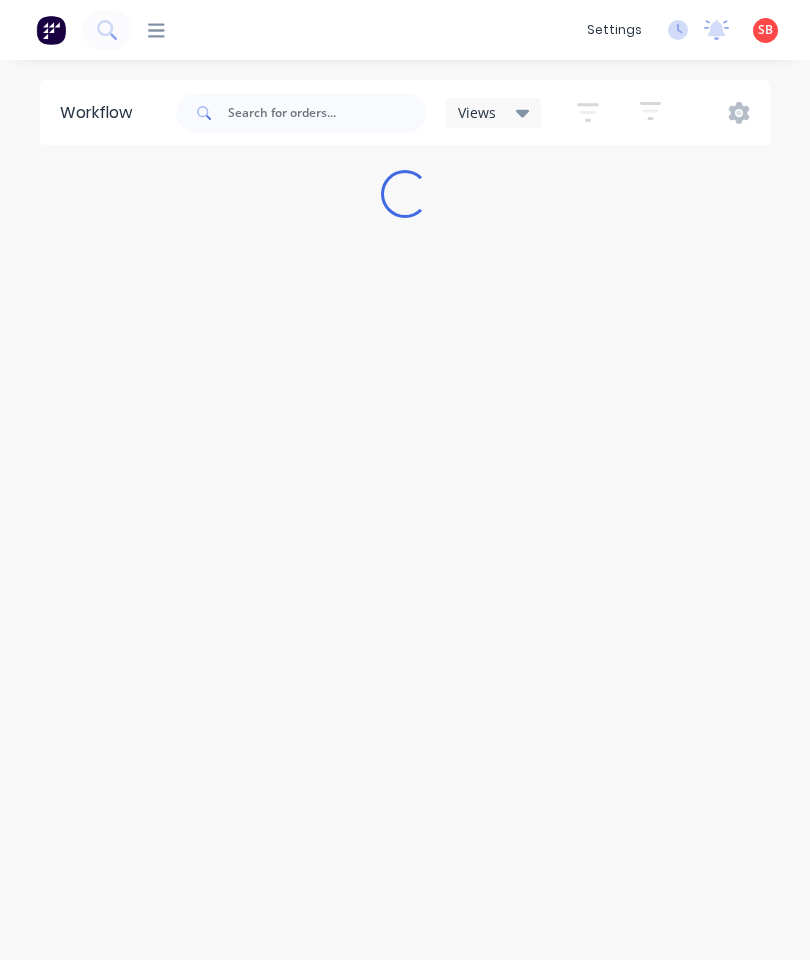scroll, scrollTop: 0, scrollLeft: 0, axis: both 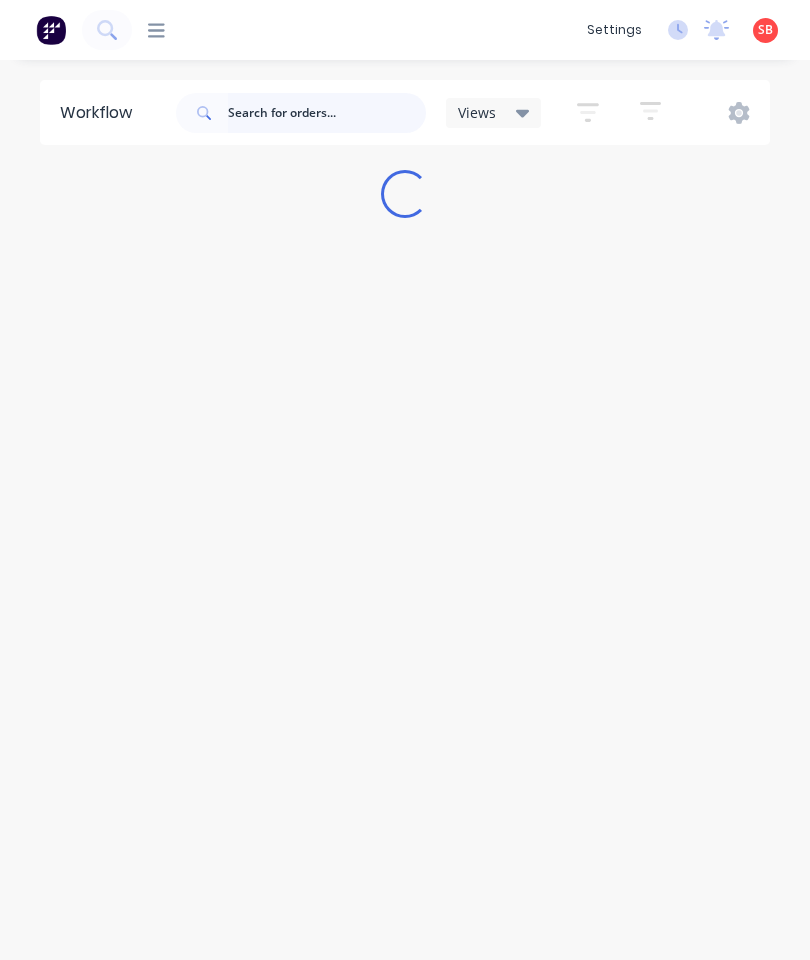 click at bounding box center [327, 113] 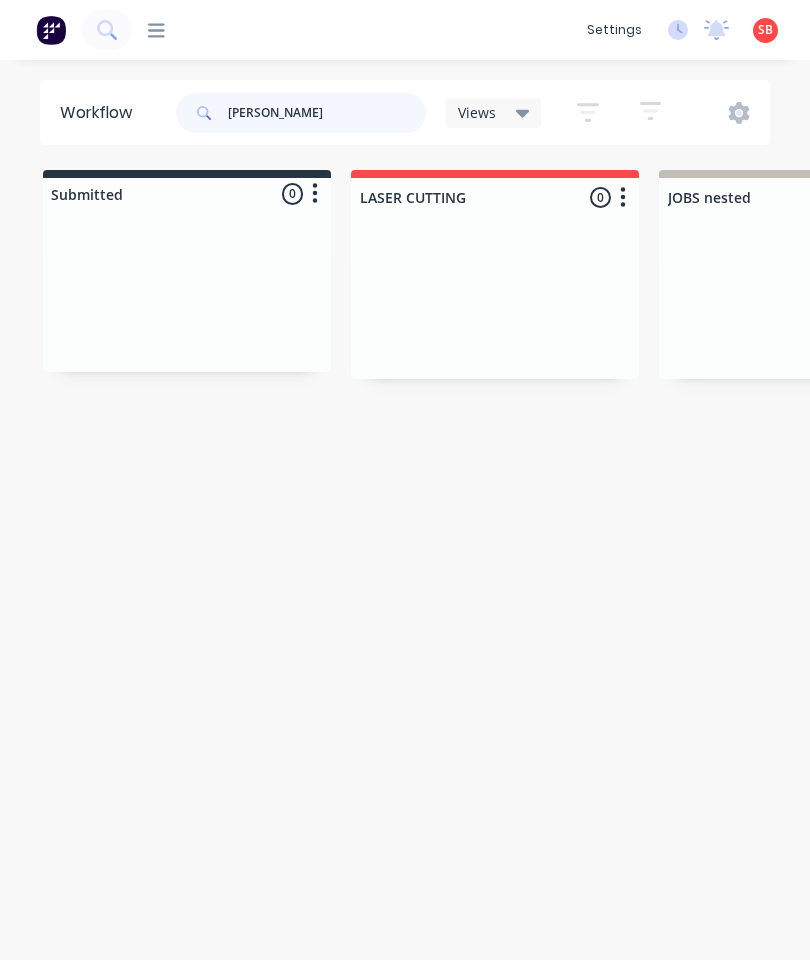 type on "[PERSON_NAME]" 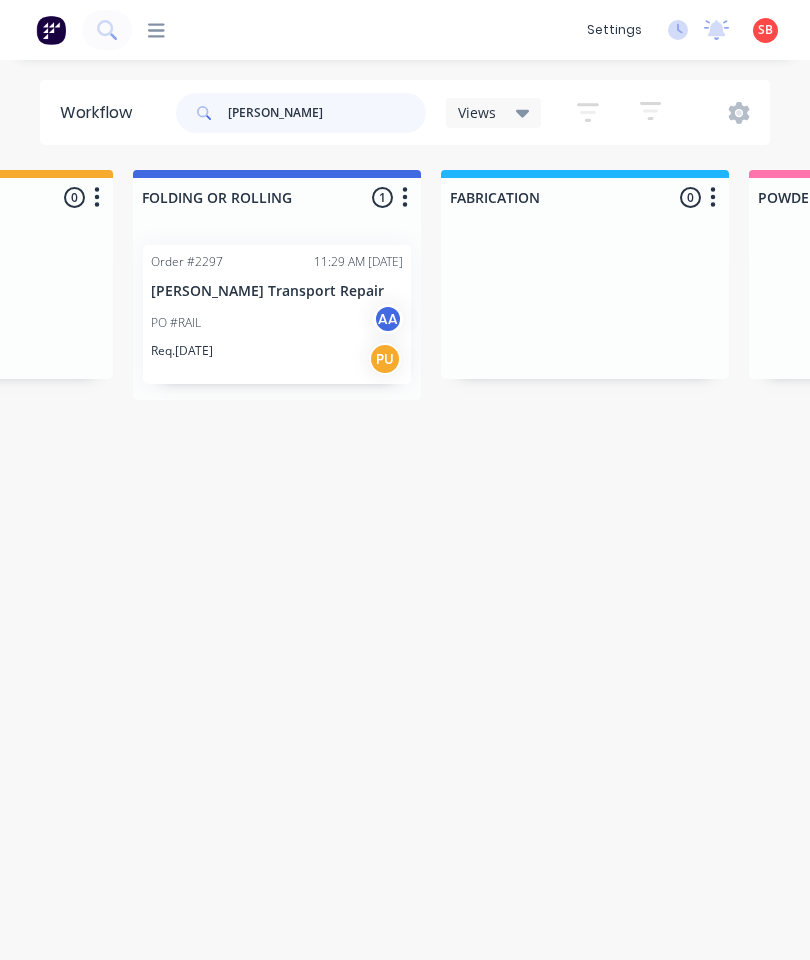 scroll, scrollTop: 0, scrollLeft: 1139, axis: horizontal 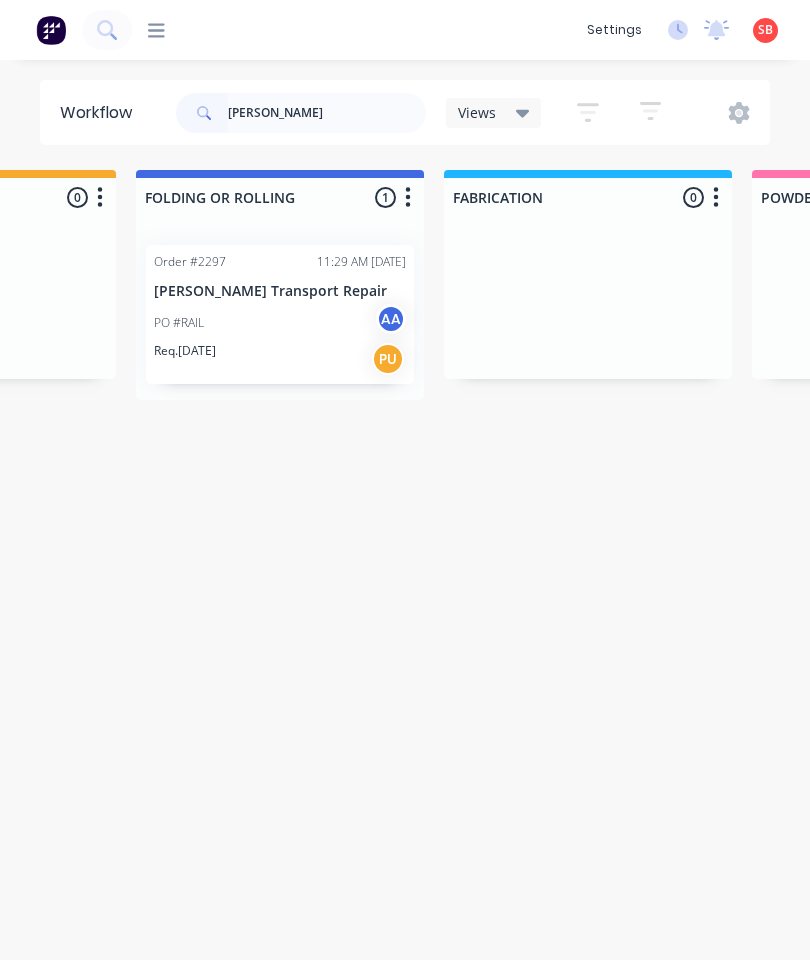 click on "Order #2297 11:29 AM [DATE] [PERSON_NAME] Transport Repair PO #RAIL AA Req. [DATE] PU" at bounding box center [280, 314] 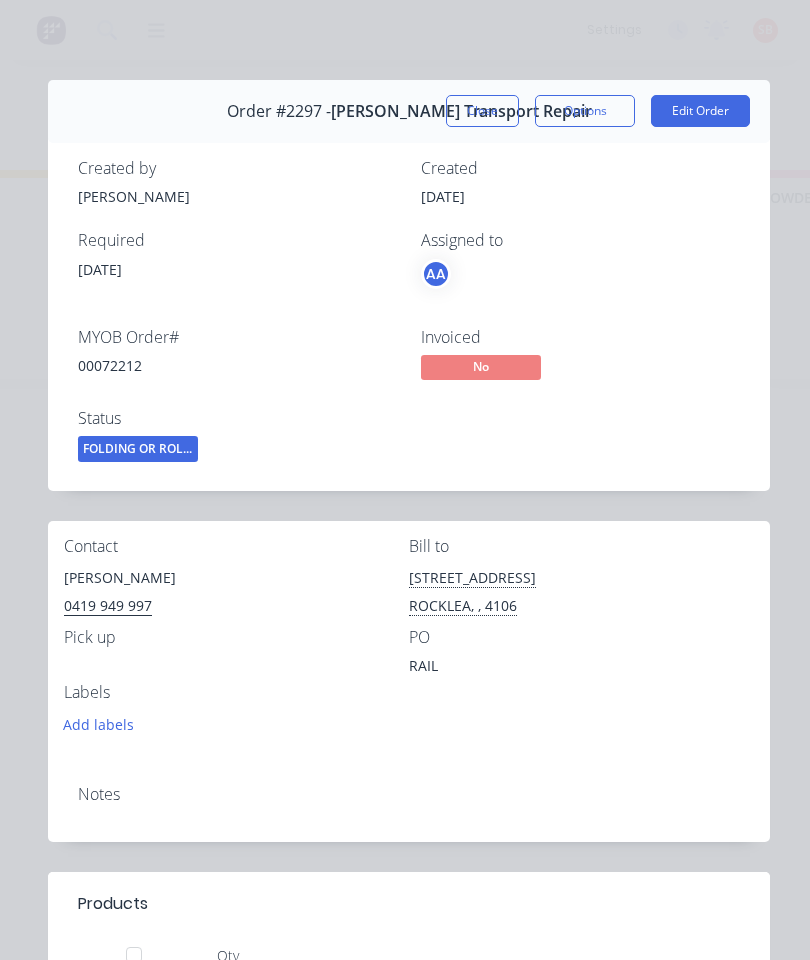 scroll, scrollTop: 0, scrollLeft: 0, axis: both 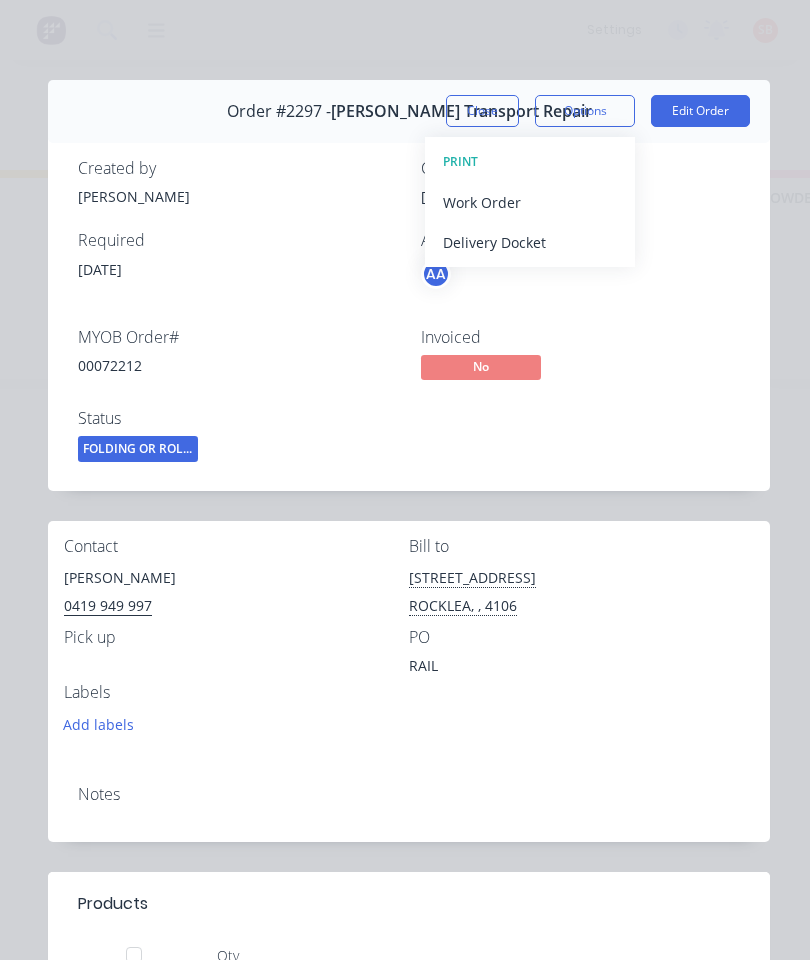 click on "Work Order" at bounding box center [530, 202] 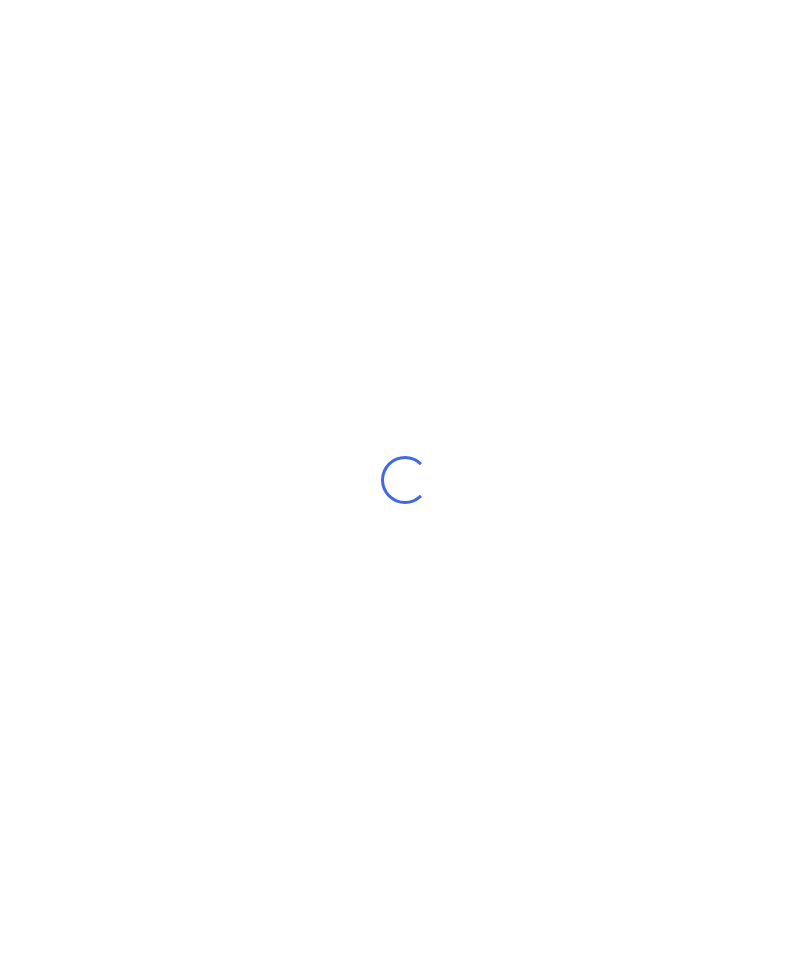 scroll, scrollTop: 0, scrollLeft: 0, axis: both 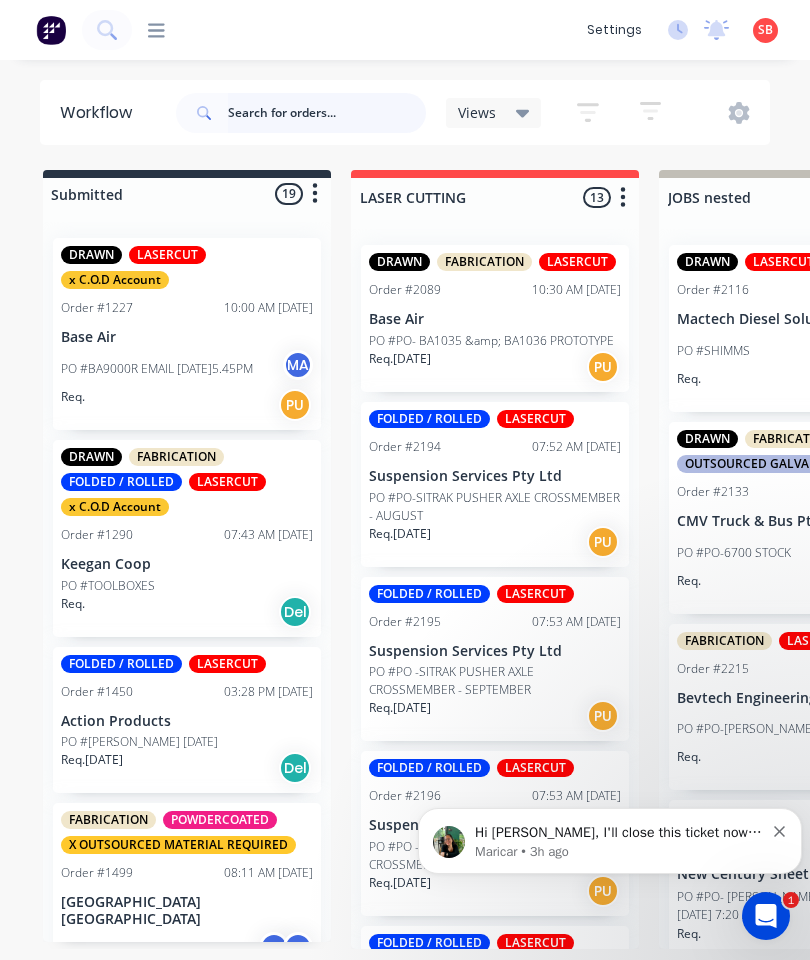 click at bounding box center (327, 113) 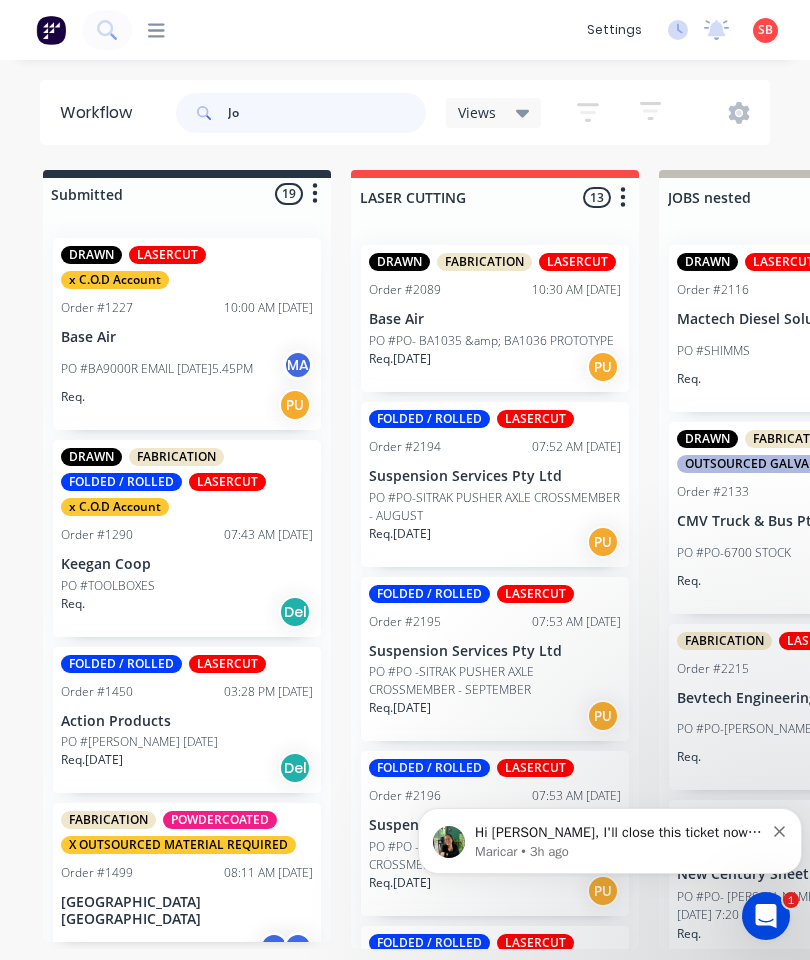 type on "J" 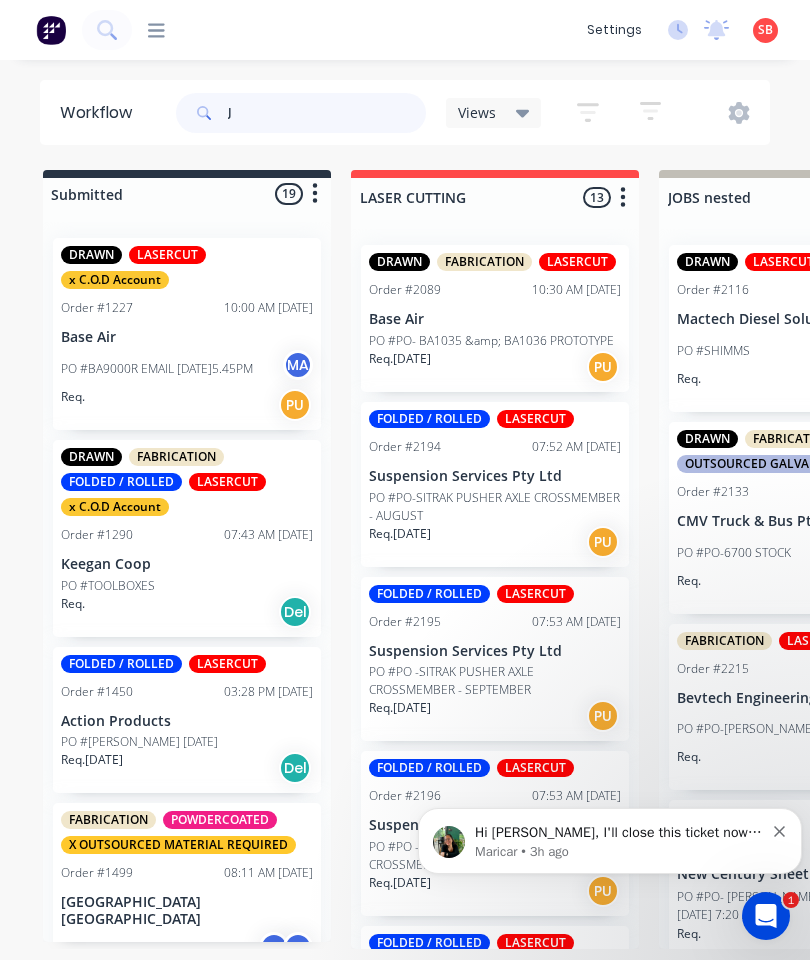 type 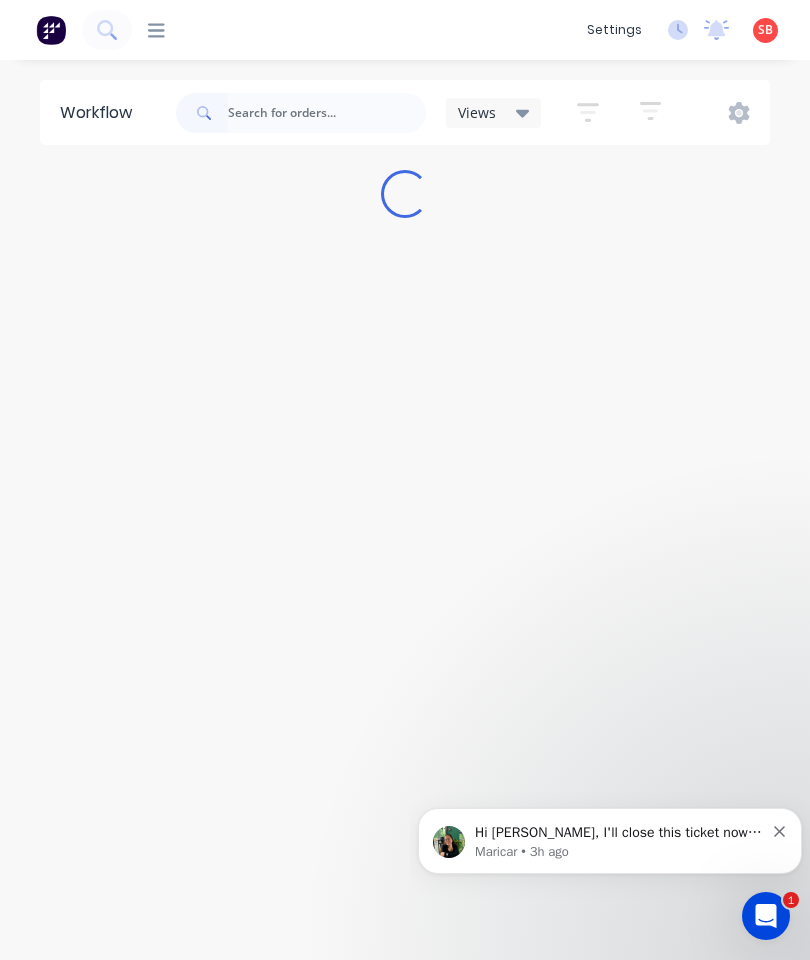 click 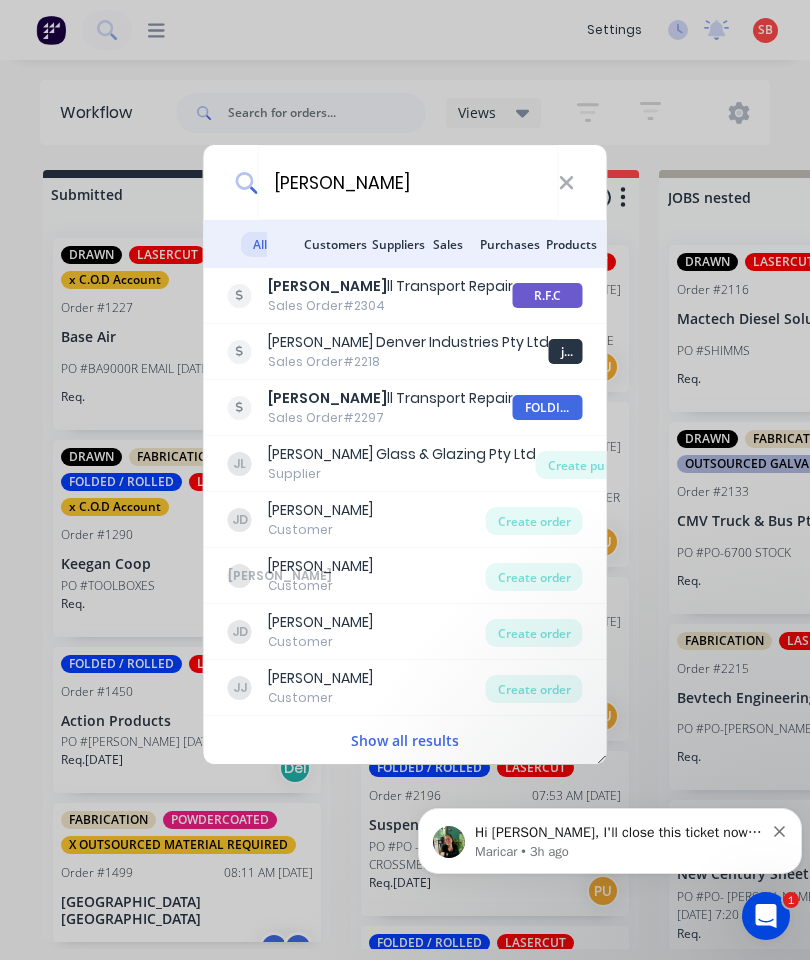 type on "[PERSON_NAME]" 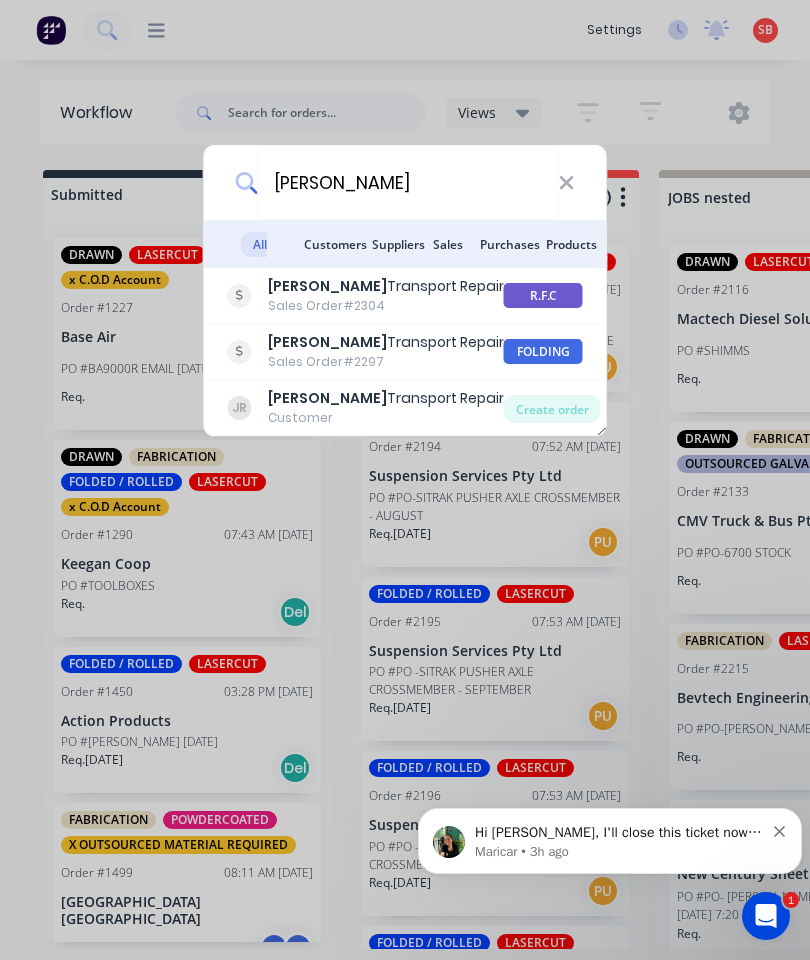 click on "Sales Order  #2304" at bounding box center [386, 306] 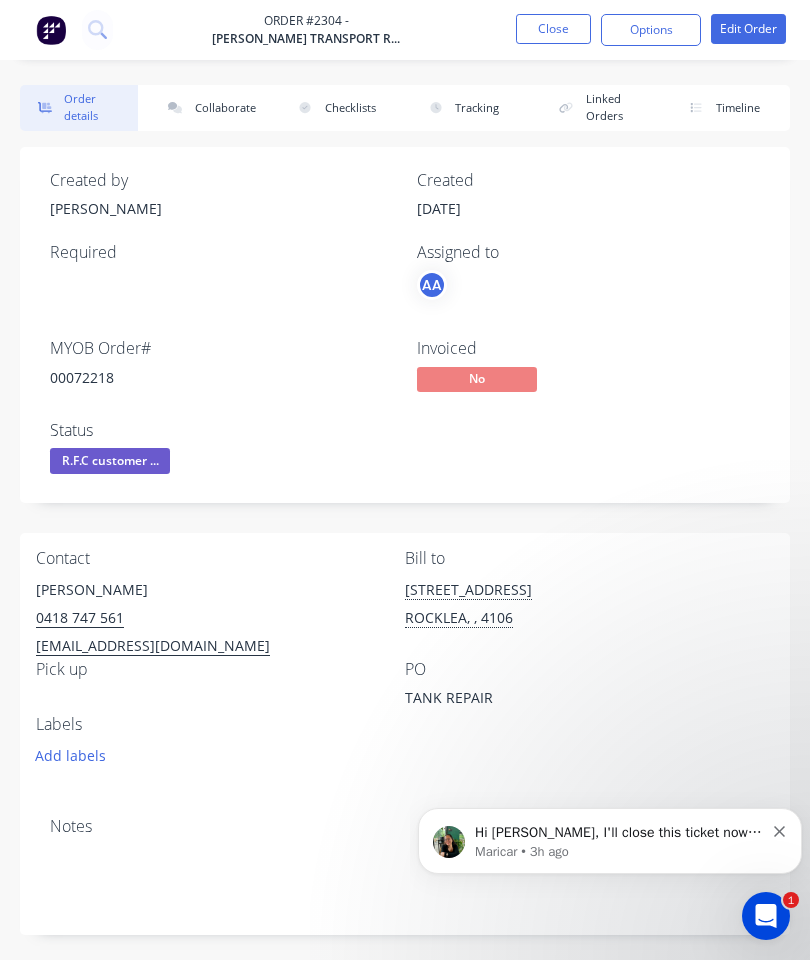 click on "Collaborate" at bounding box center (209, 108) 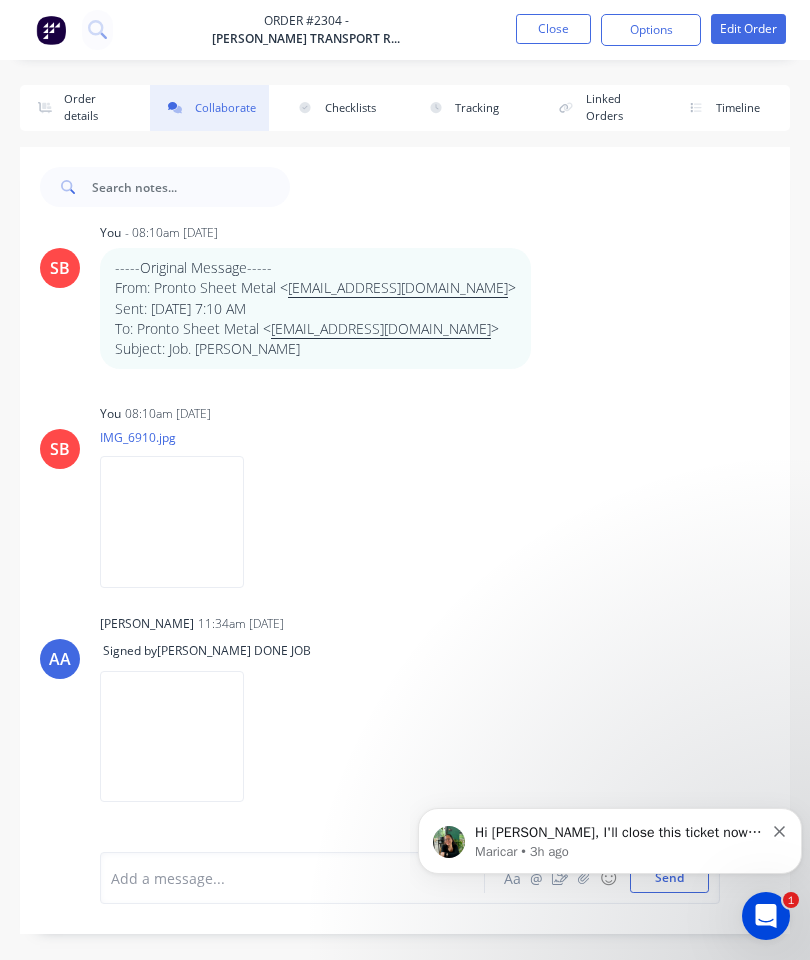 scroll, scrollTop: 37, scrollLeft: 0, axis: vertical 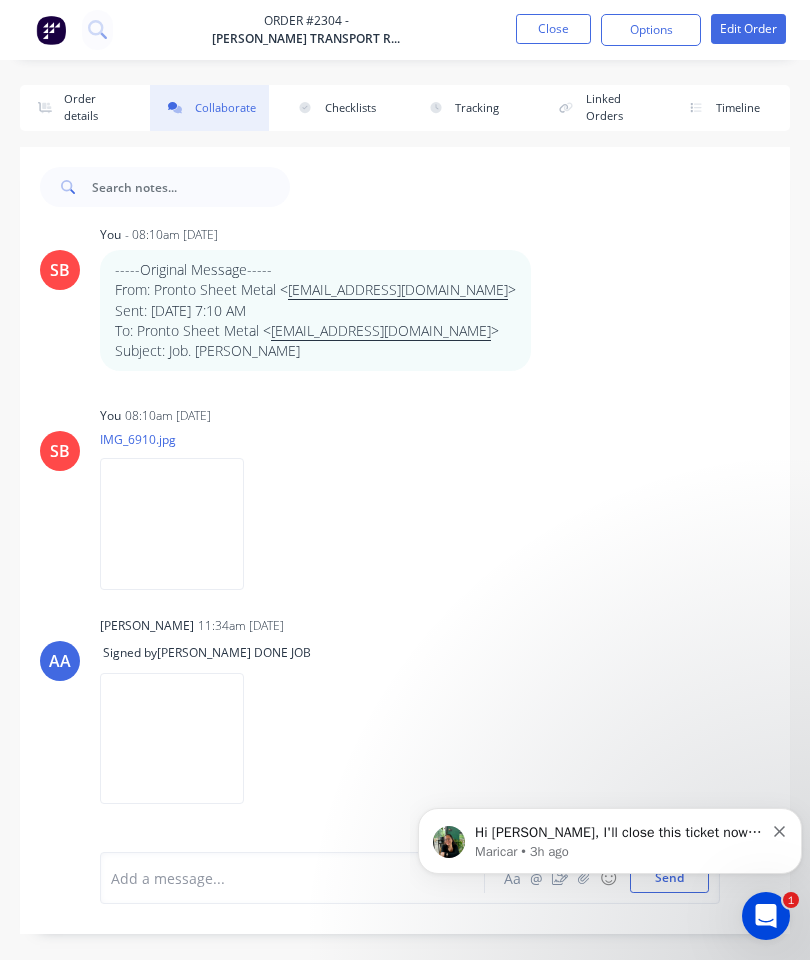 click 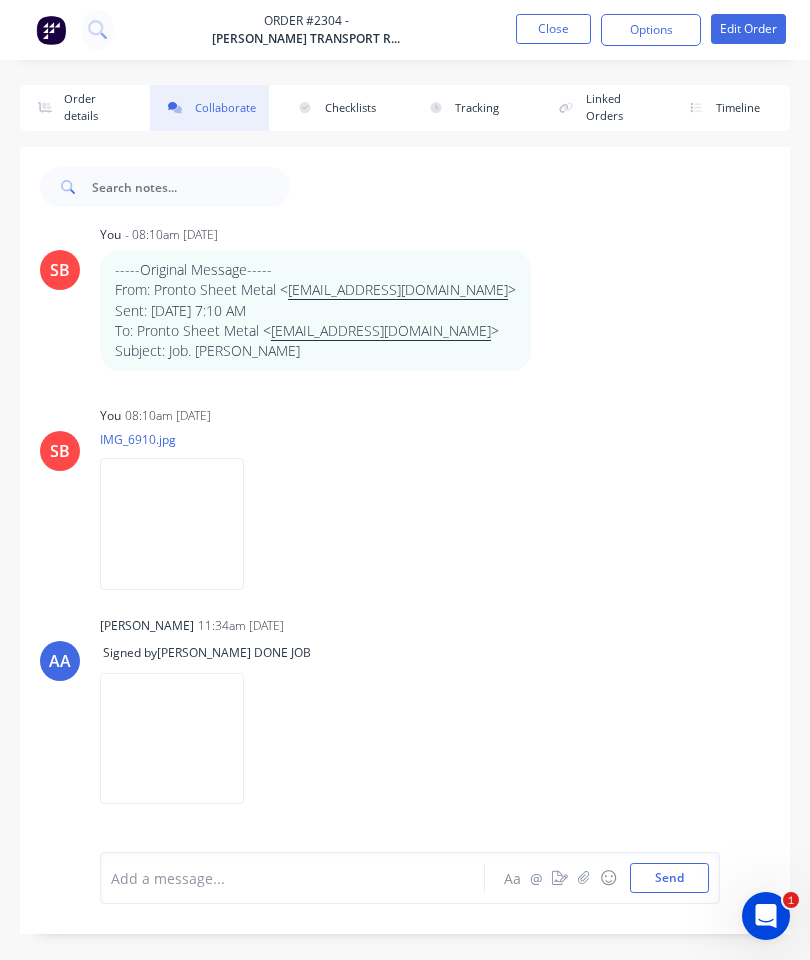 click 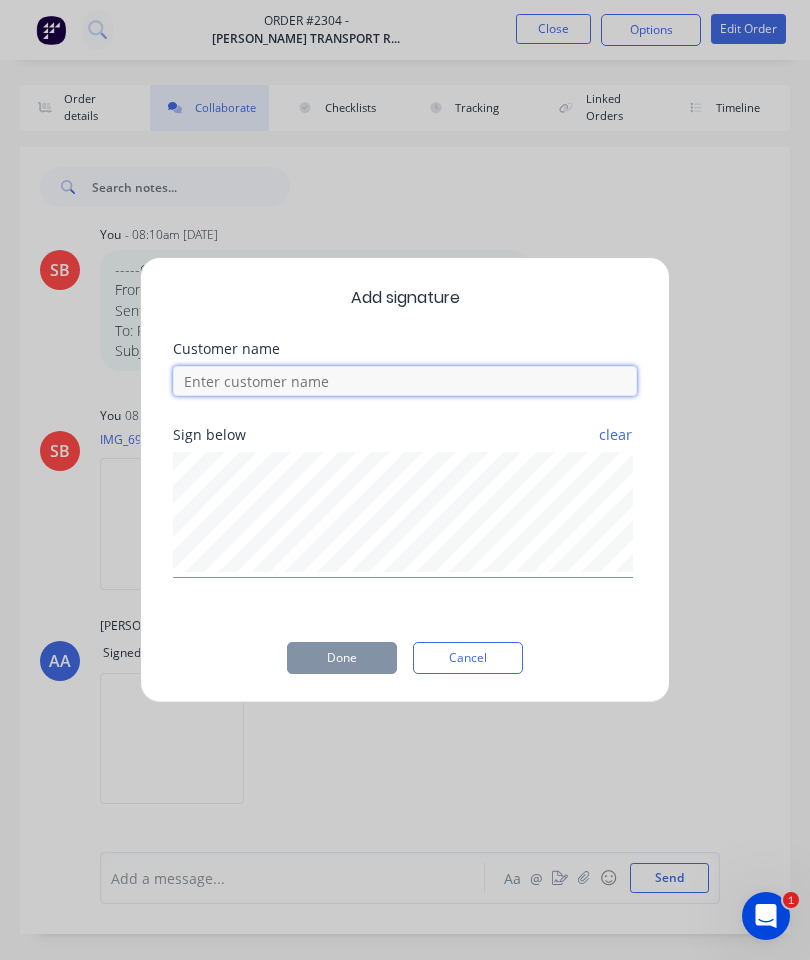 click at bounding box center [405, 381] 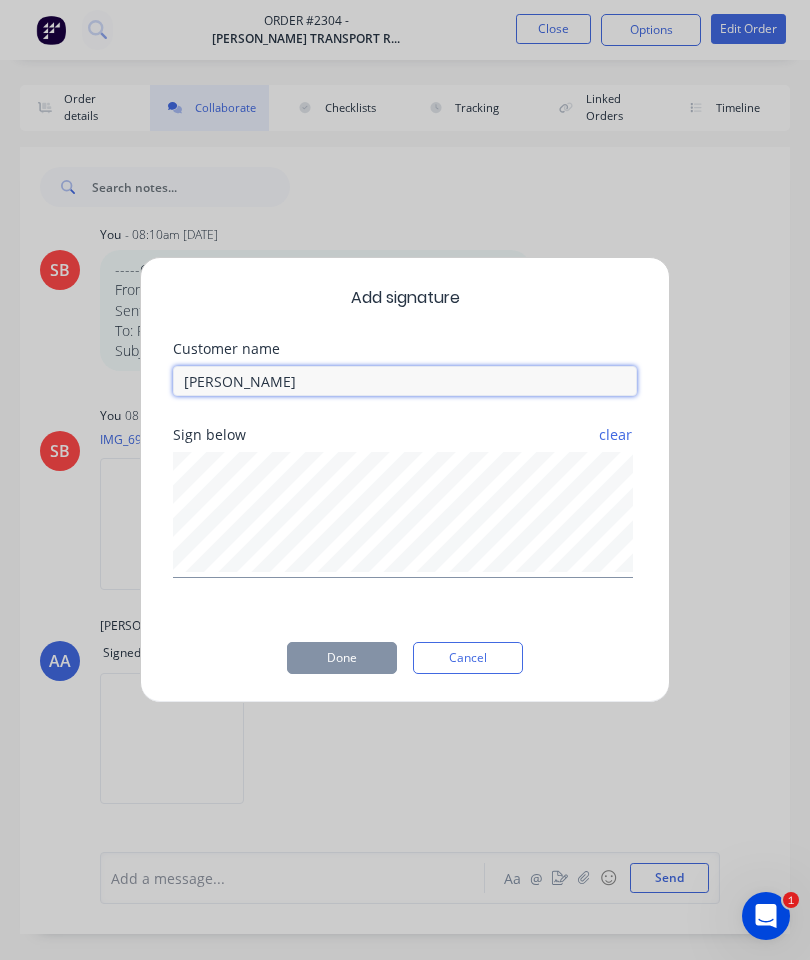 type on "Jim Latter" 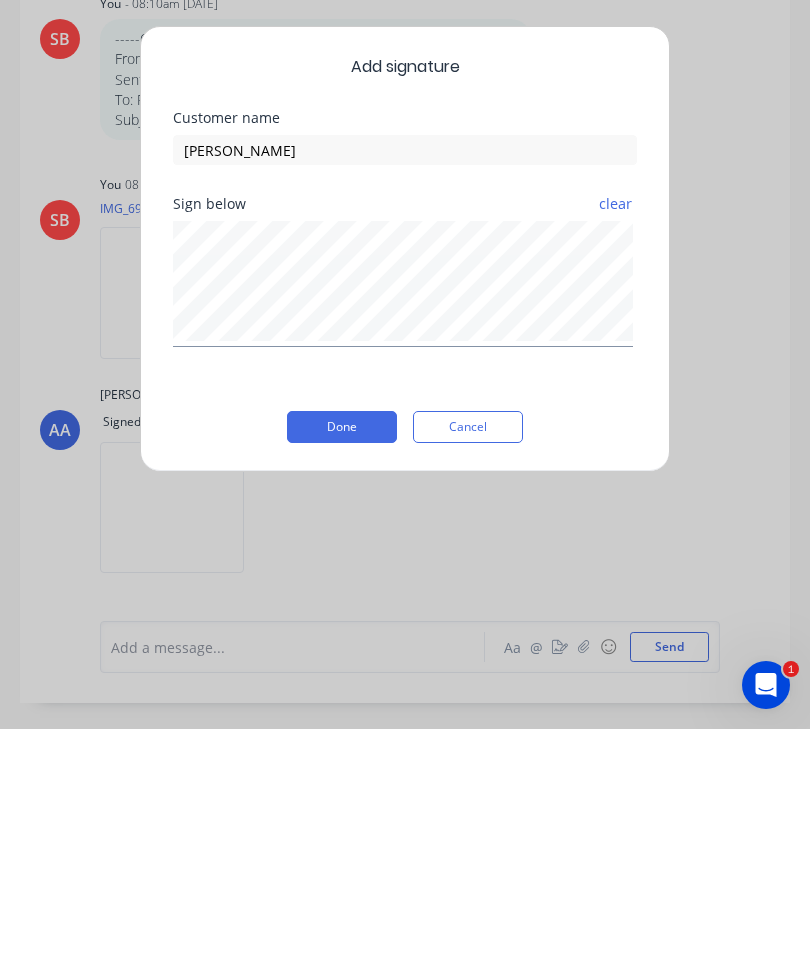 click on "Done" at bounding box center (342, 658) 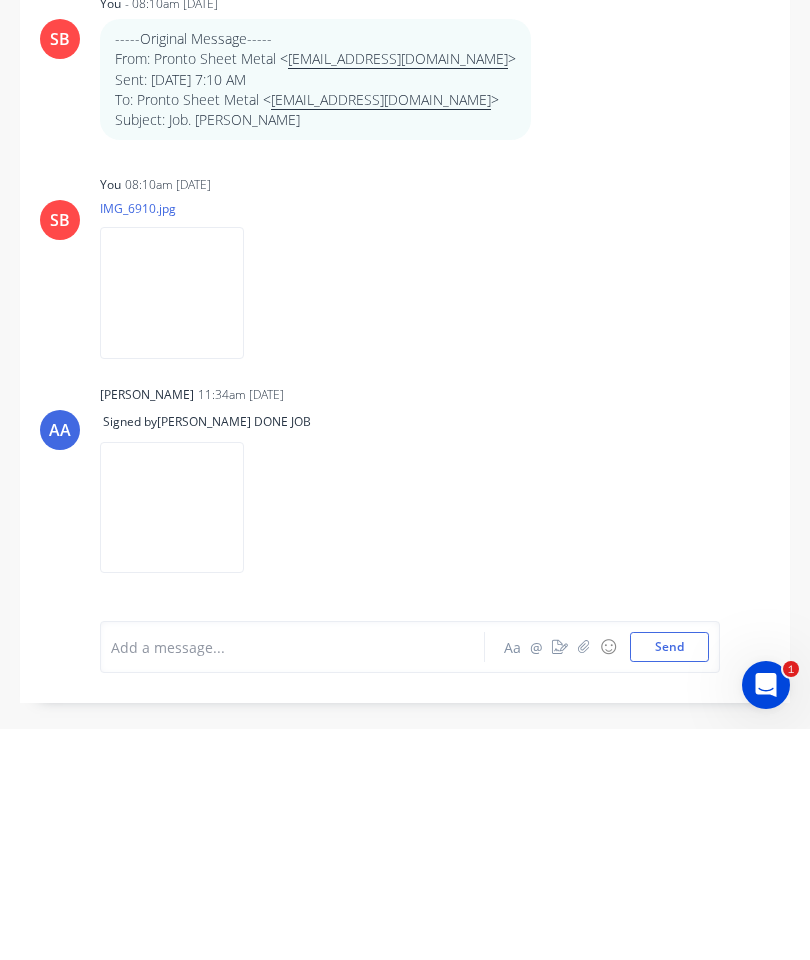 scroll, scrollTop: 80, scrollLeft: 0, axis: vertical 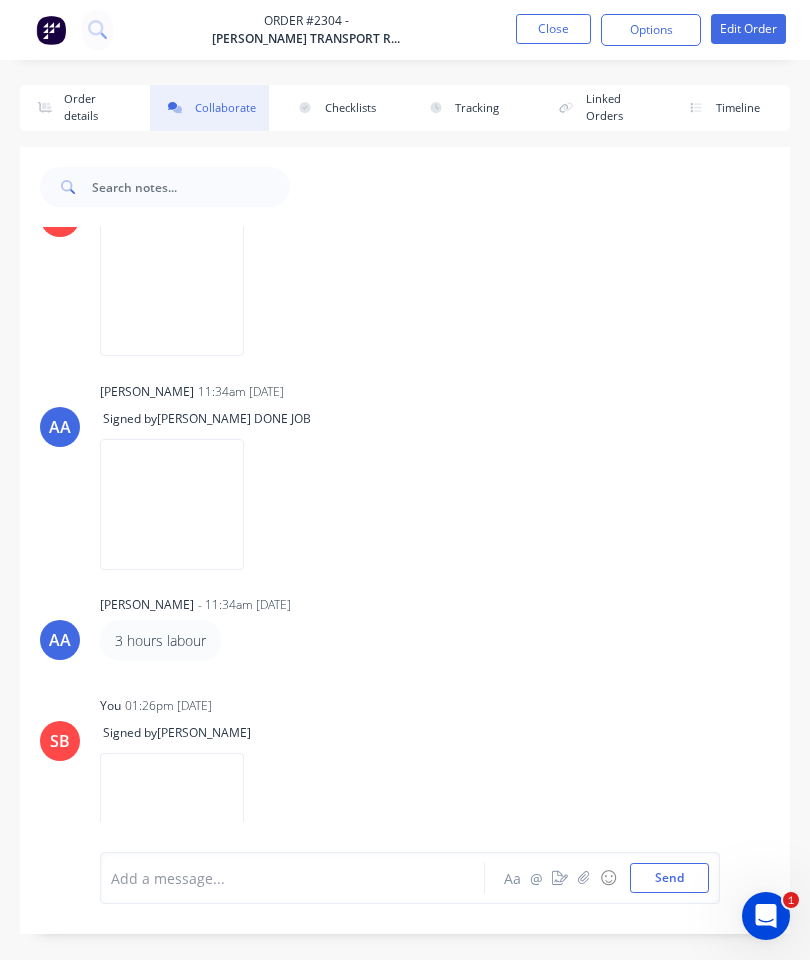 click on "Close" at bounding box center [553, 29] 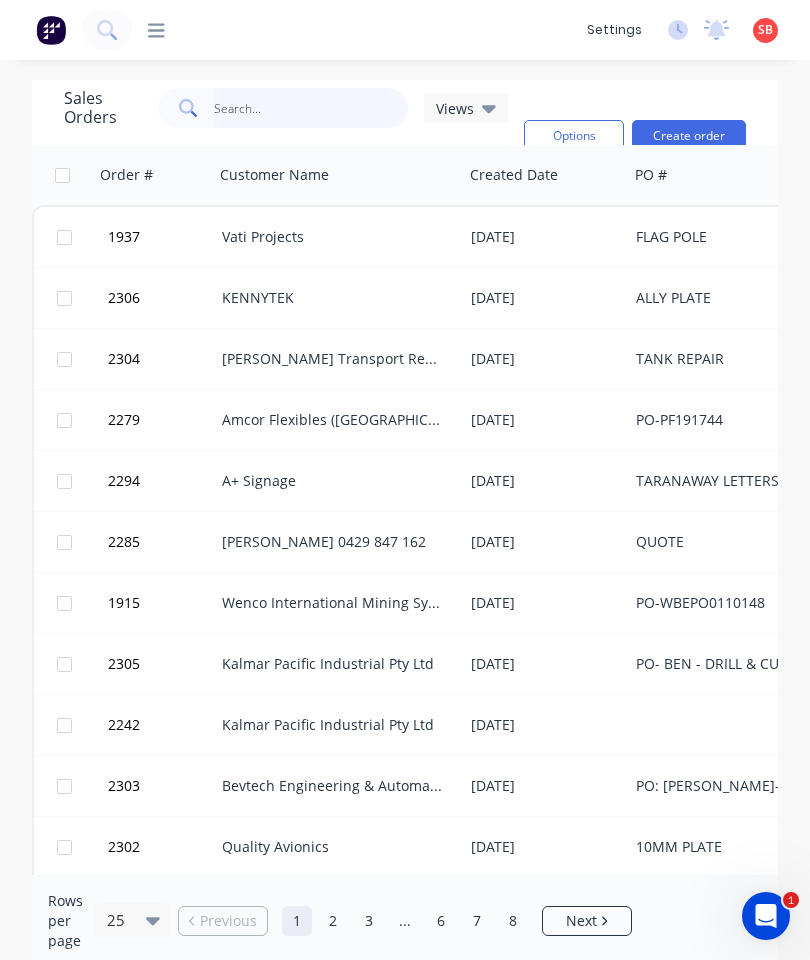 click at bounding box center (311, 108) 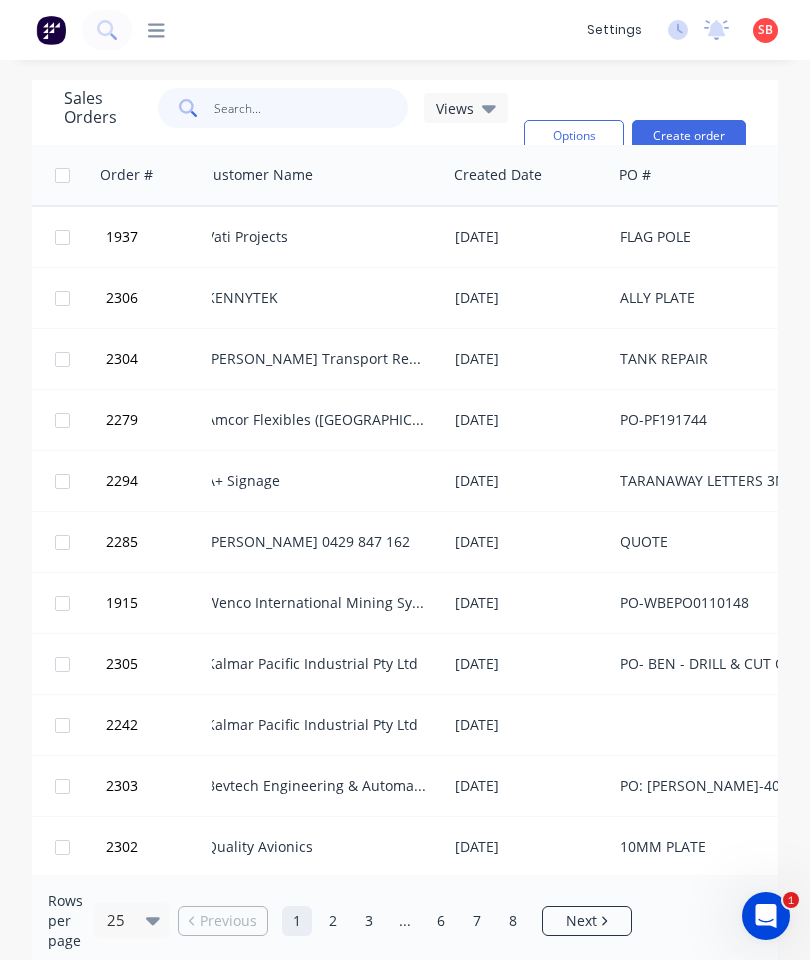 scroll, scrollTop: 0, scrollLeft: 16, axis: horizontal 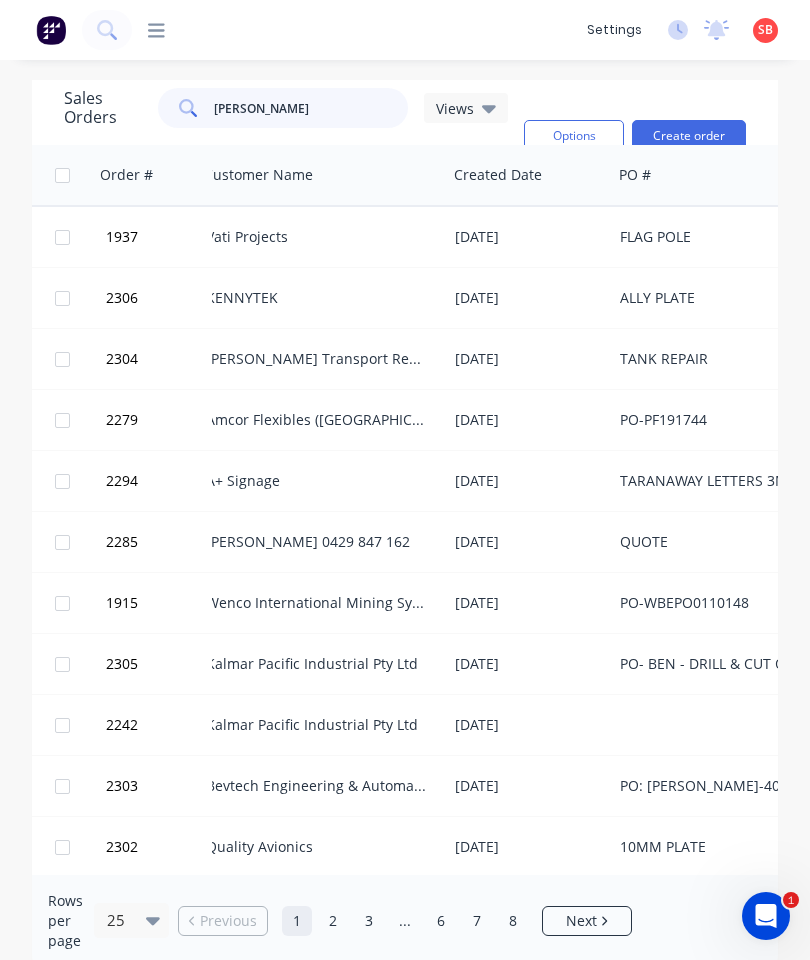 type on "[PERSON_NAME]" 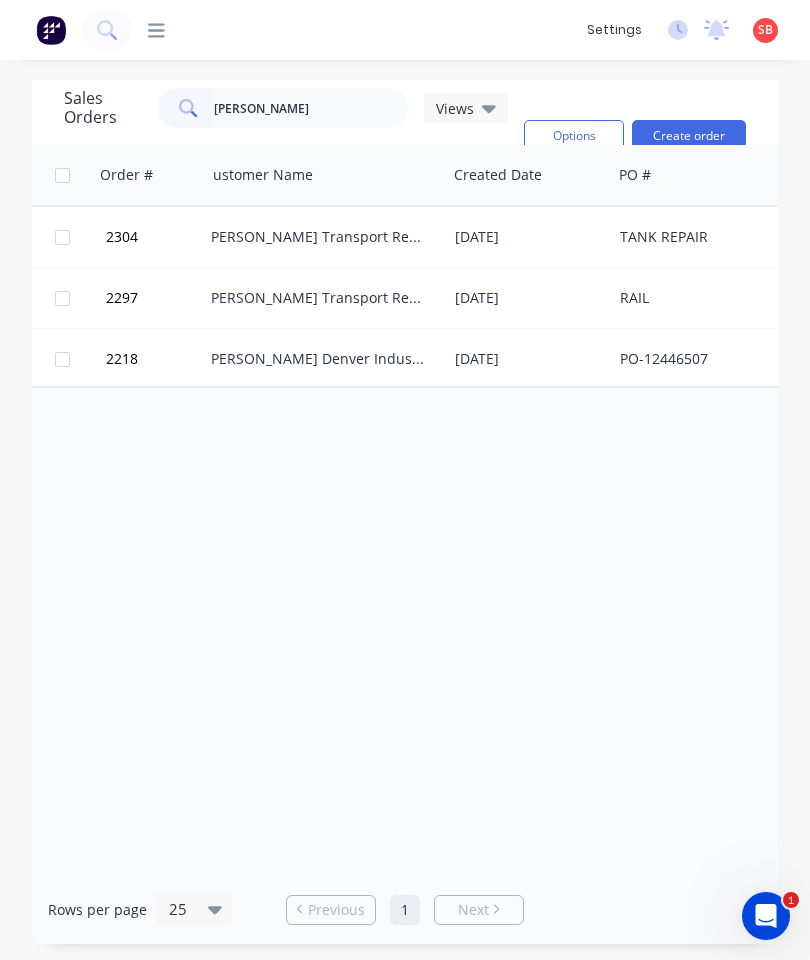click on "[PERSON_NAME] Transport Repair" at bounding box center [322, 237] 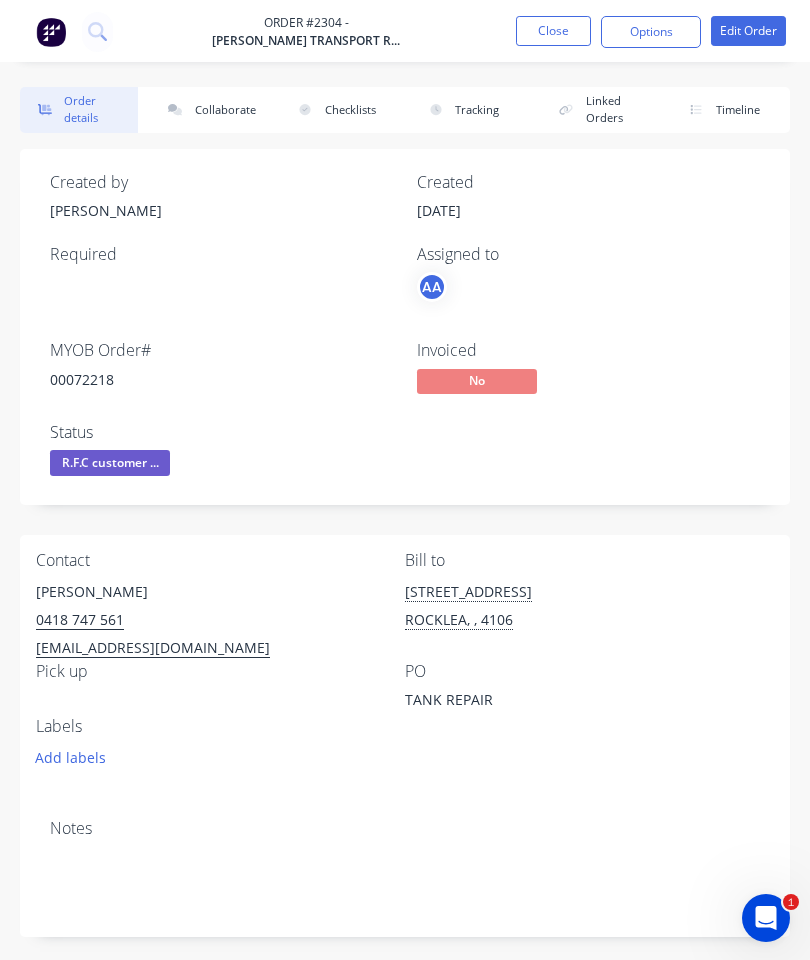 scroll, scrollTop: 7, scrollLeft: 0, axis: vertical 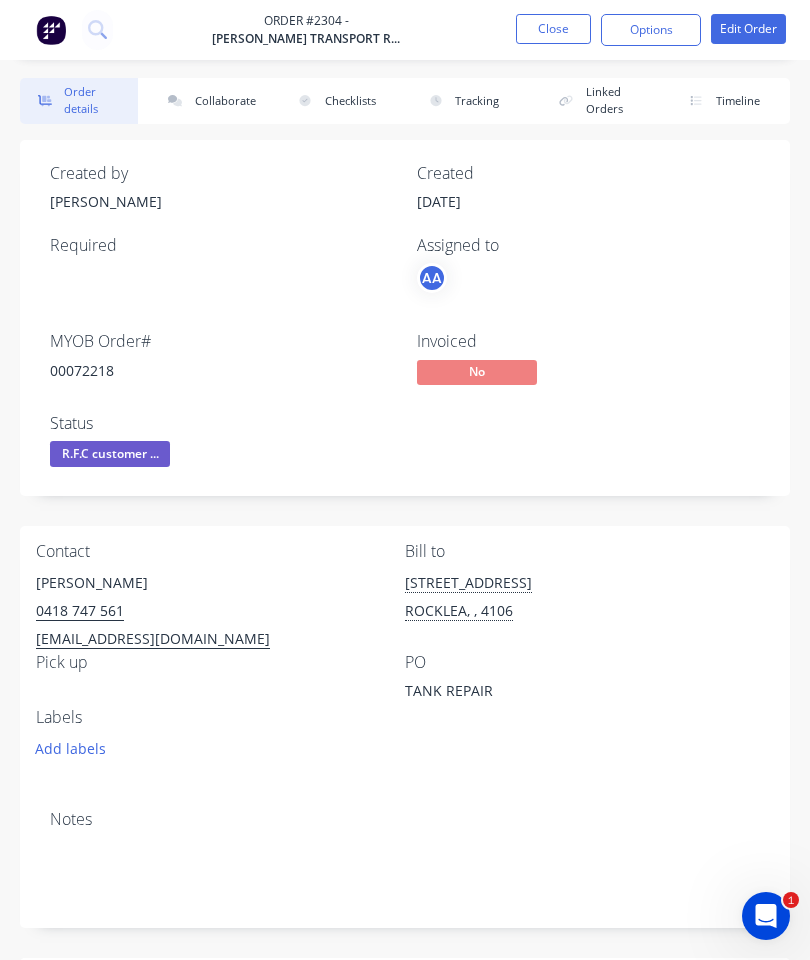 click on "Collaborate" at bounding box center (209, 101) 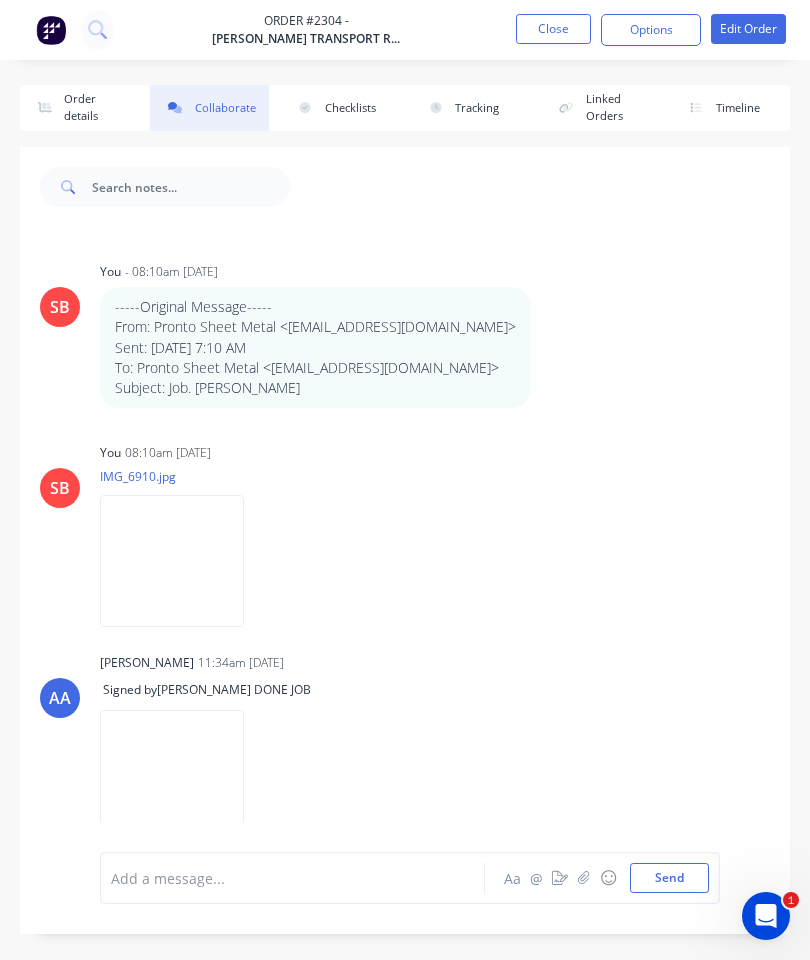 scroll, scrollTop: 199, scrollLeft: 0, axis: vertical 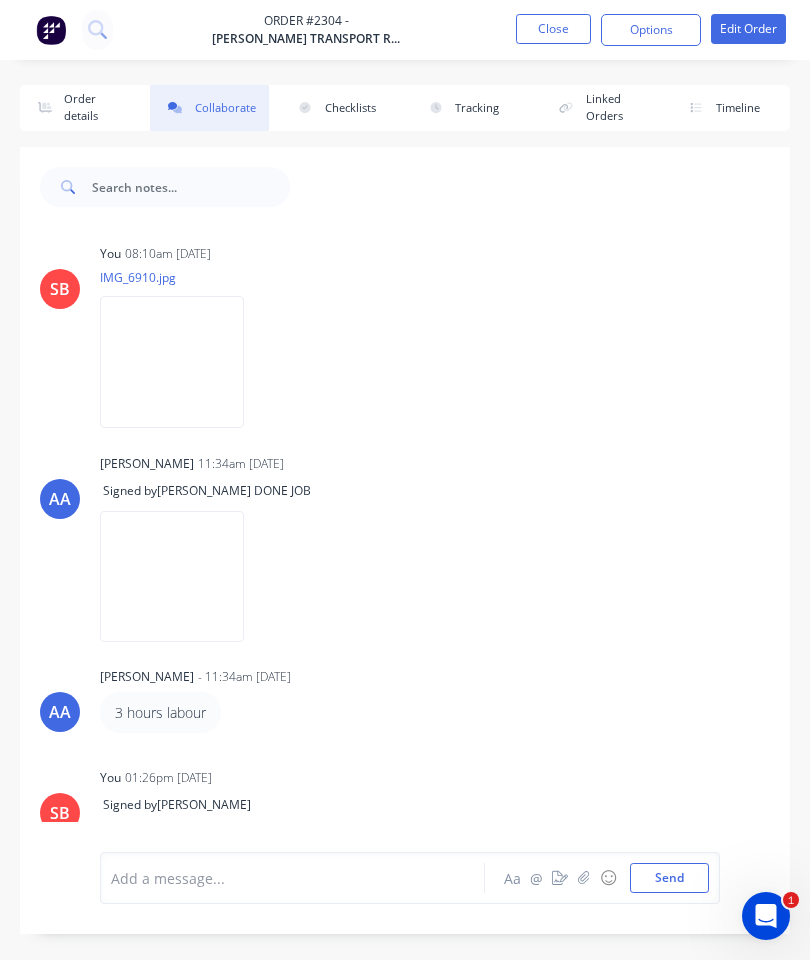 click on "Order details" at bounding box center (79, 108) 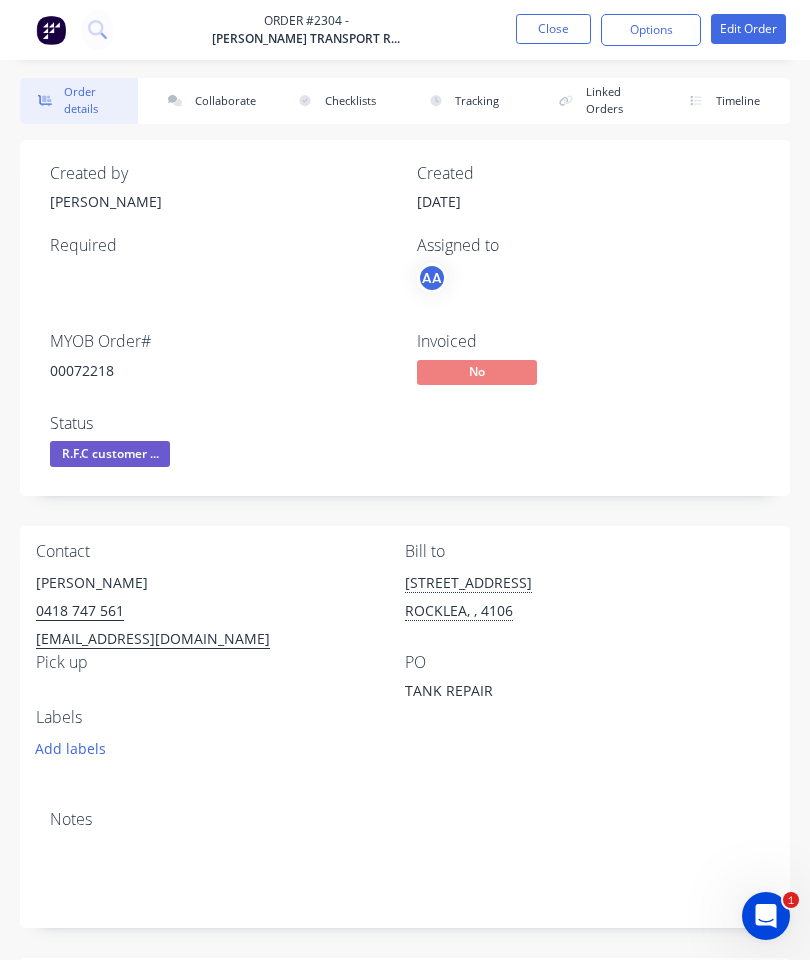 click on "Timeline" at bounding box center [731, 101] 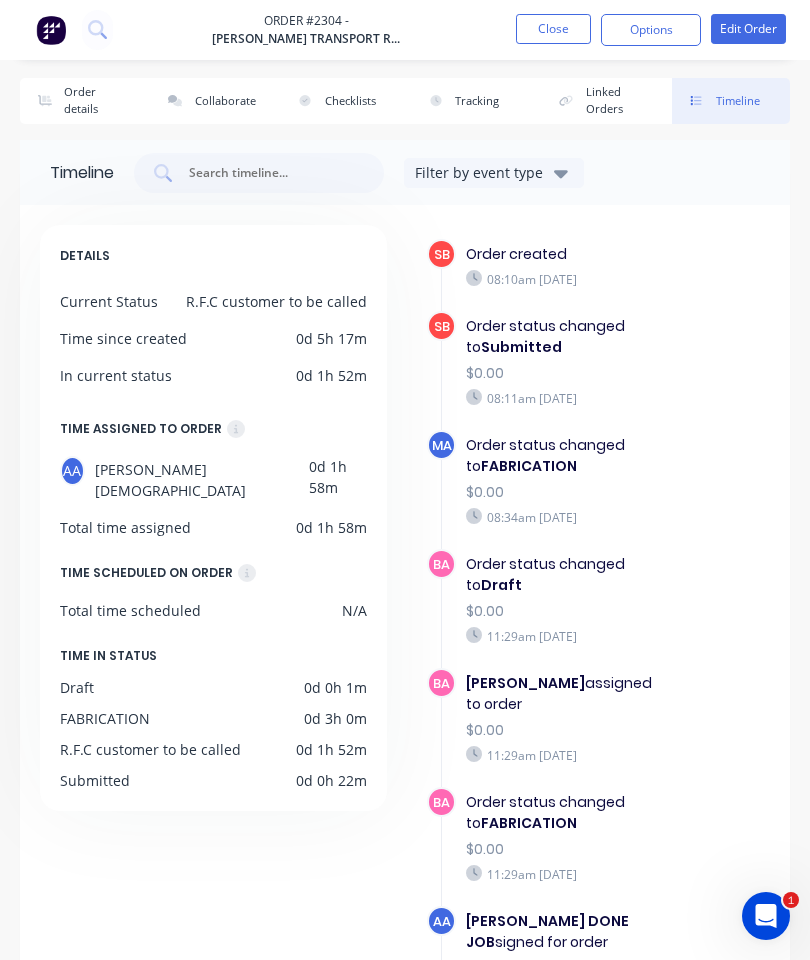 click on "Collaborate" at bounding box center (209, 101) 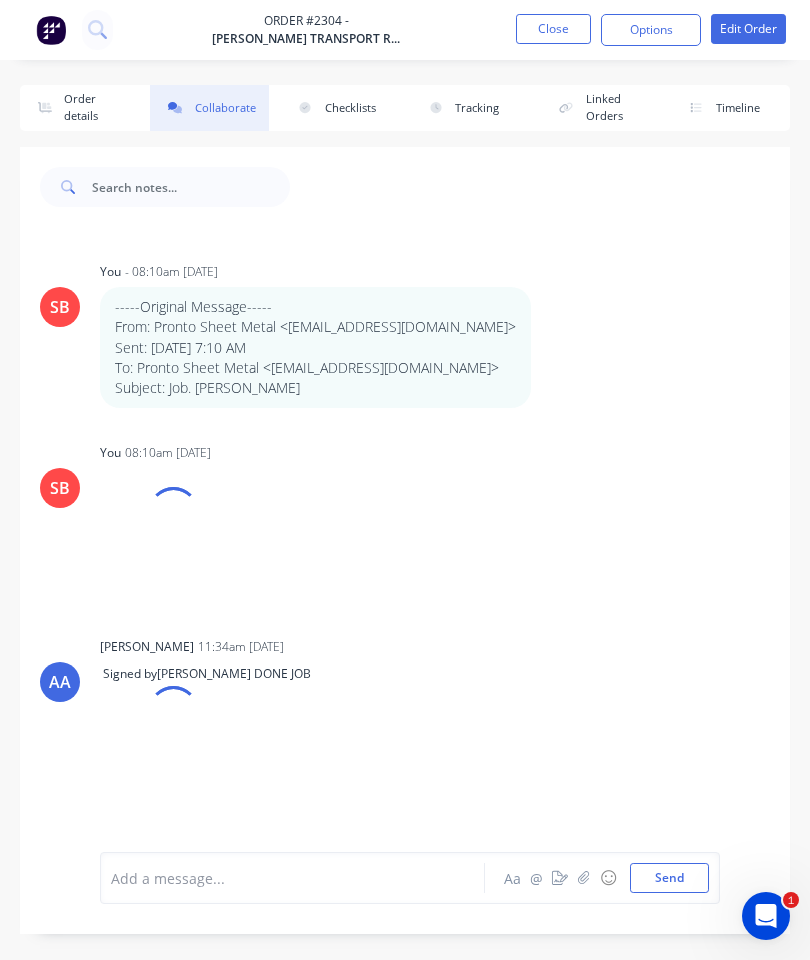 scroll, scrollTop: 199, scrollLeft: 0, axis: vertical 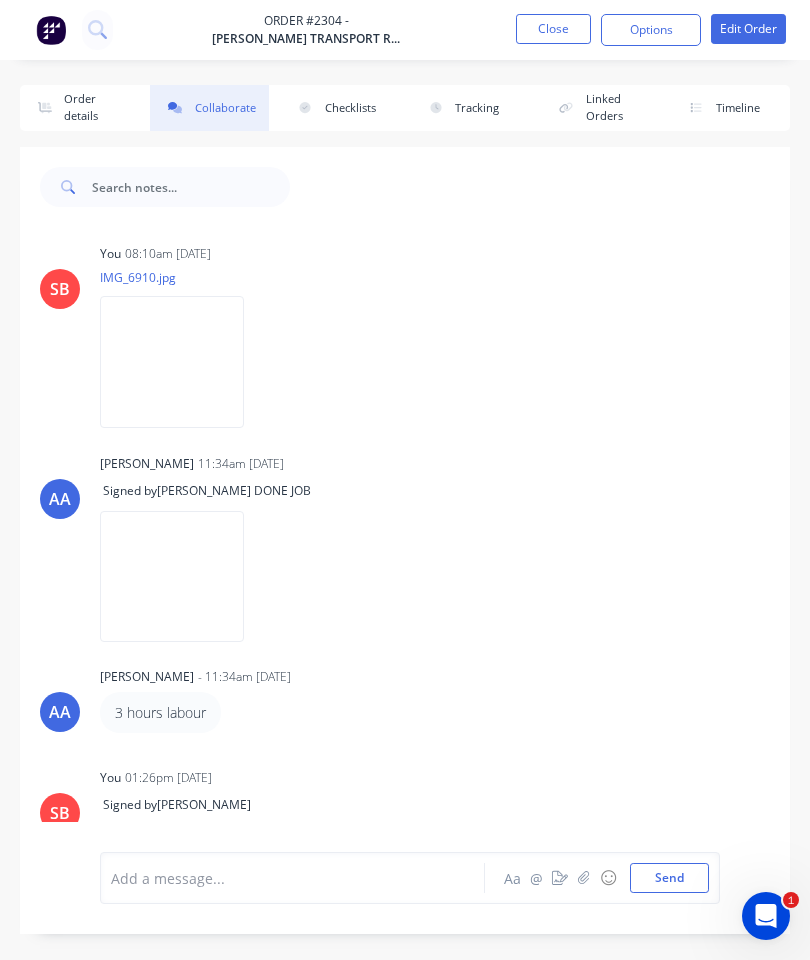 click on "Order details" at bounding box center [79, 108] 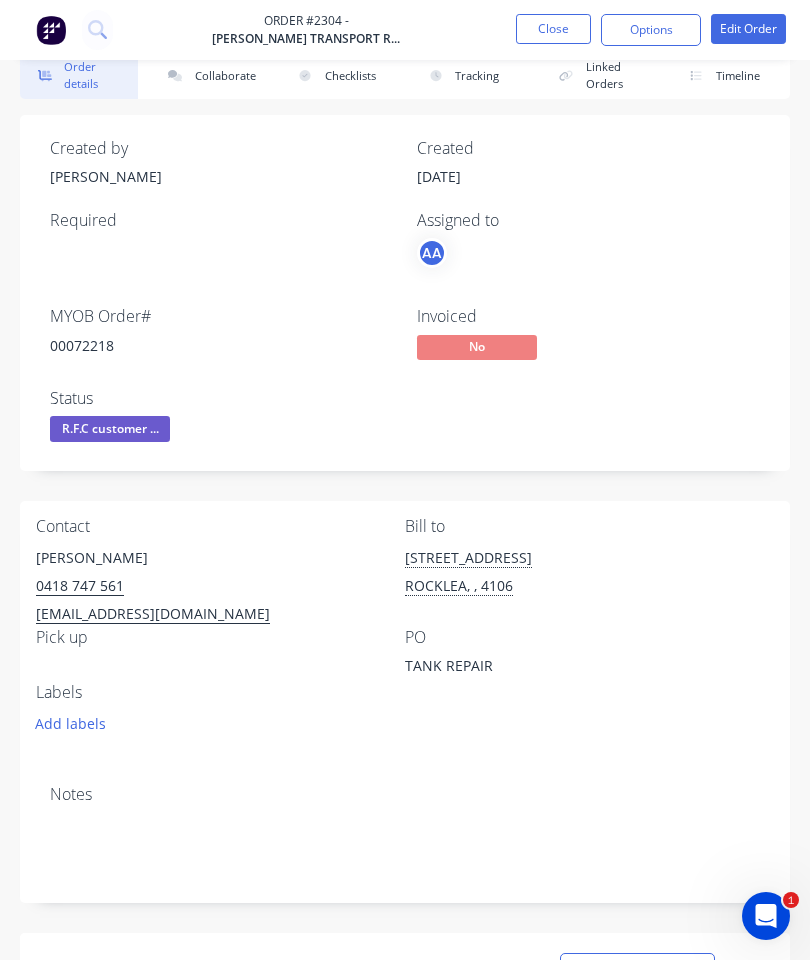 scroll, scrollTop: 0, scrollLeft: 0, axis: both 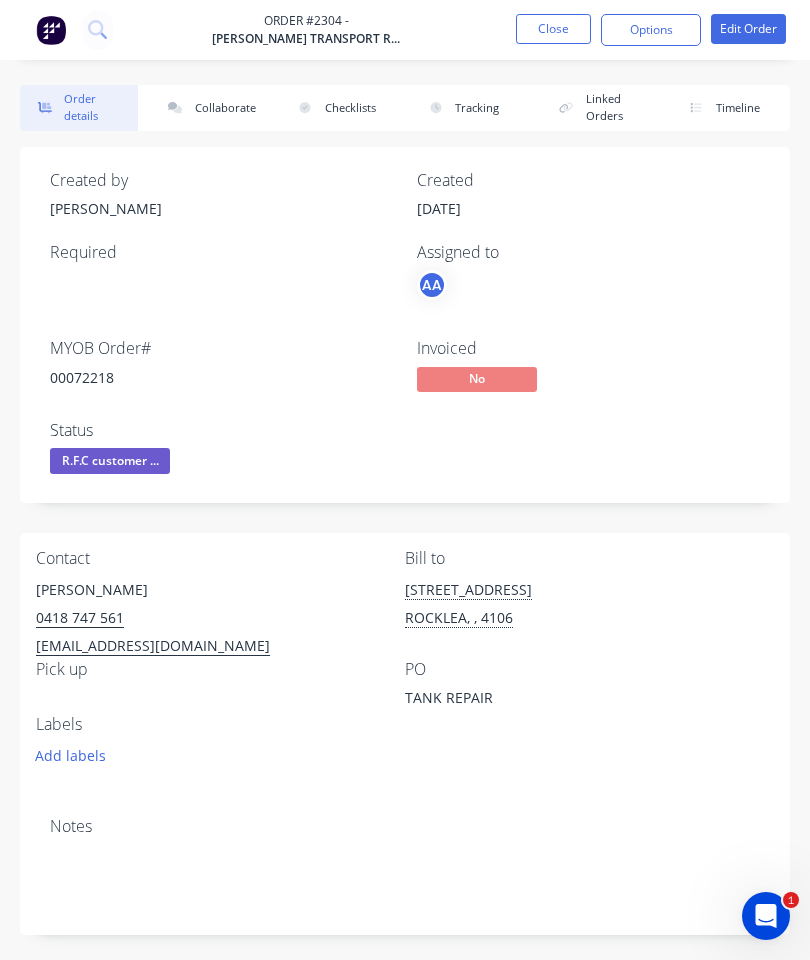 click on "Collaborate" at bounding box center [209, 108] 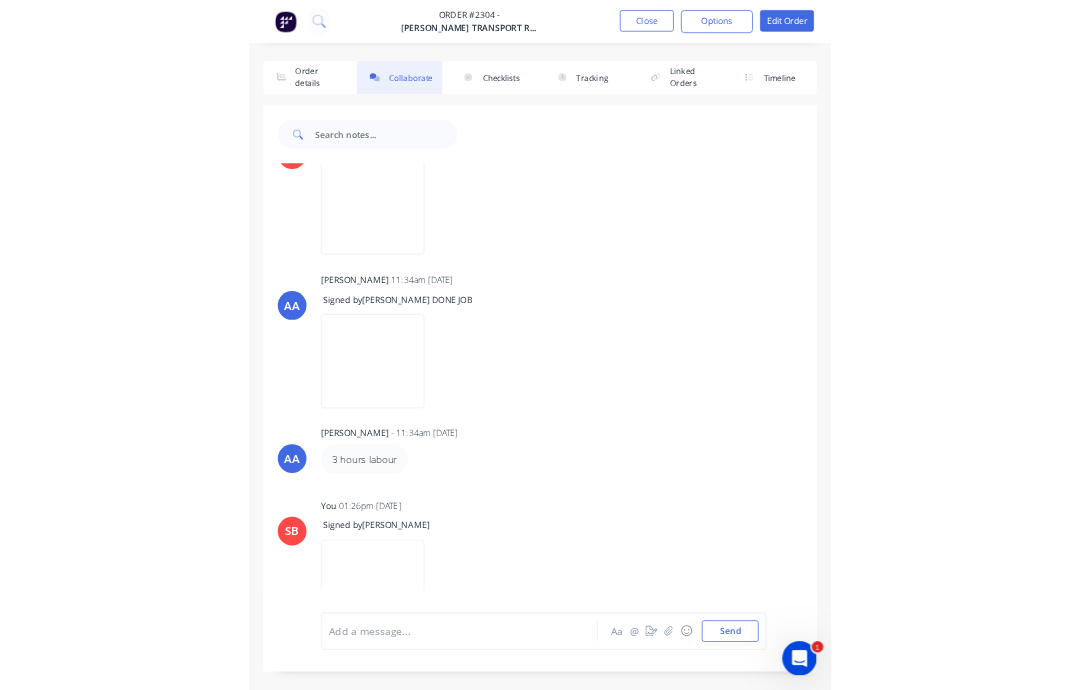 scroll, scrollTop: 271, scrollLeft: 0, axis: vertical 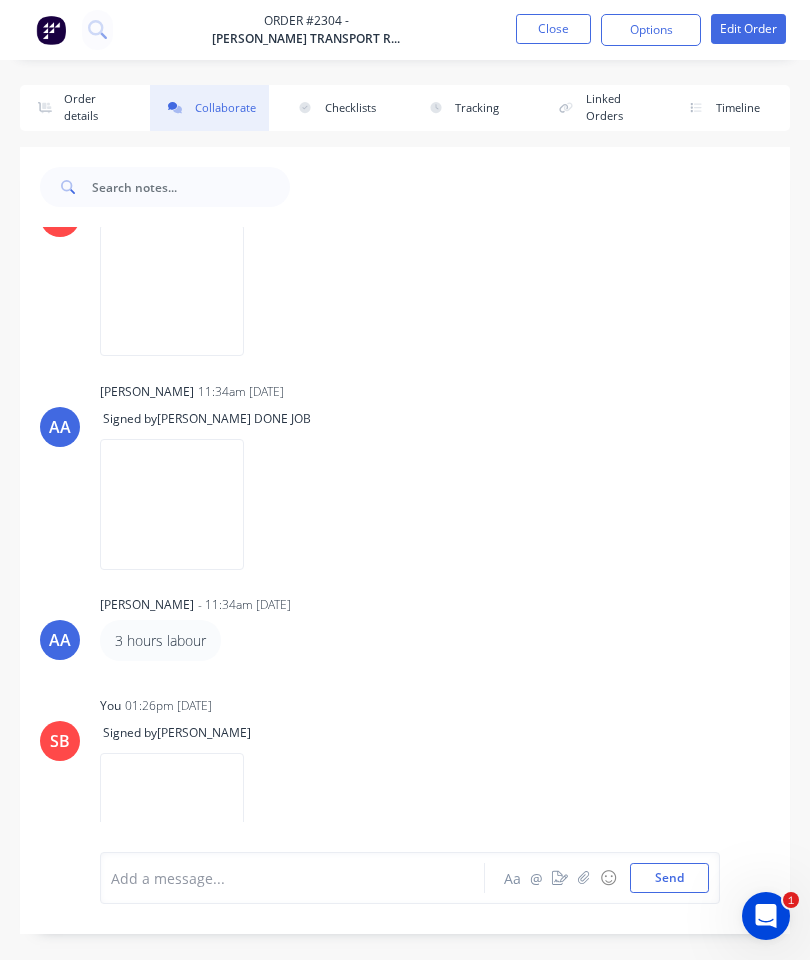 click on "Order details" at bounding box center [79, 108] 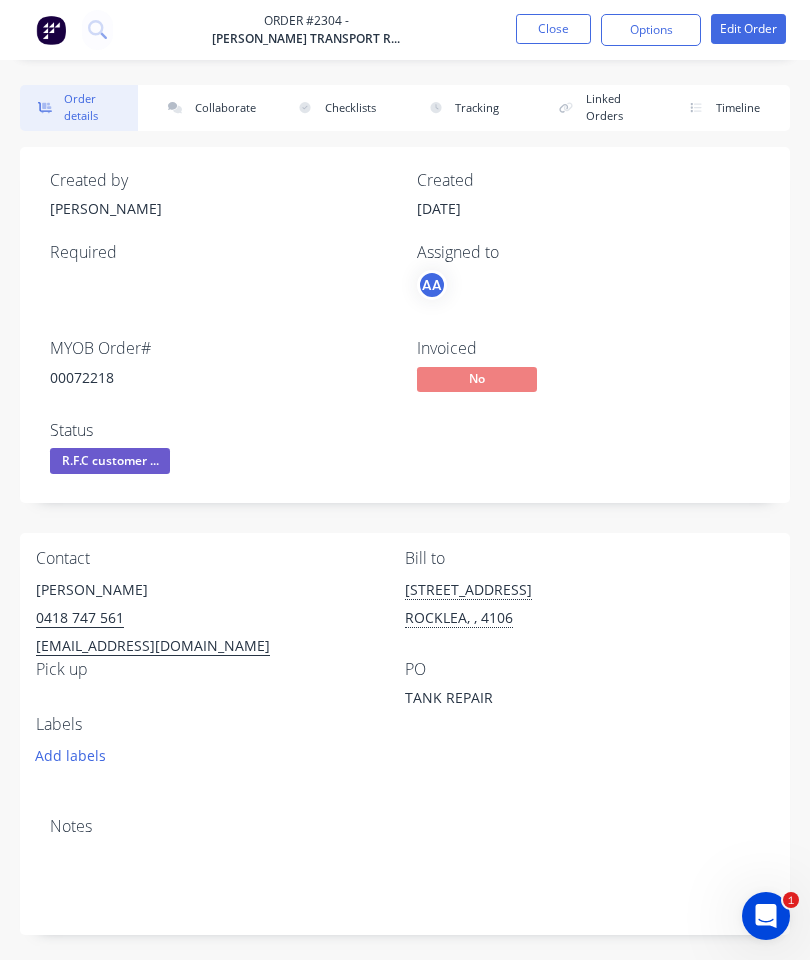 click on "Close" at bounding box center [553, 29] 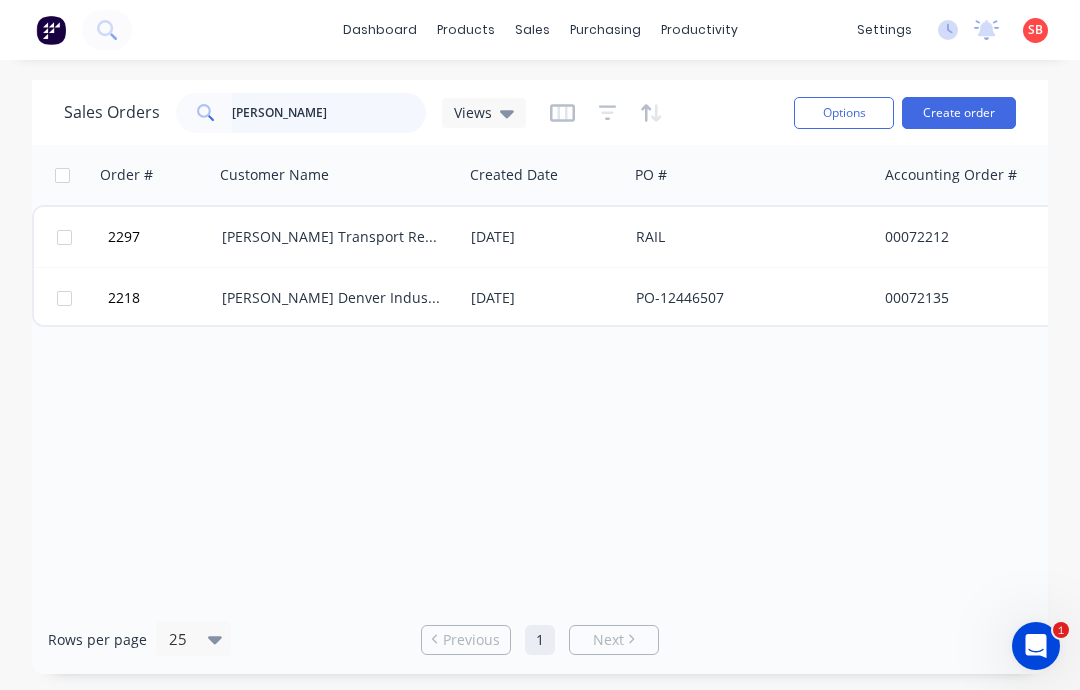 click on "[PERSON_NAME]" at bounding box center (329, 113) 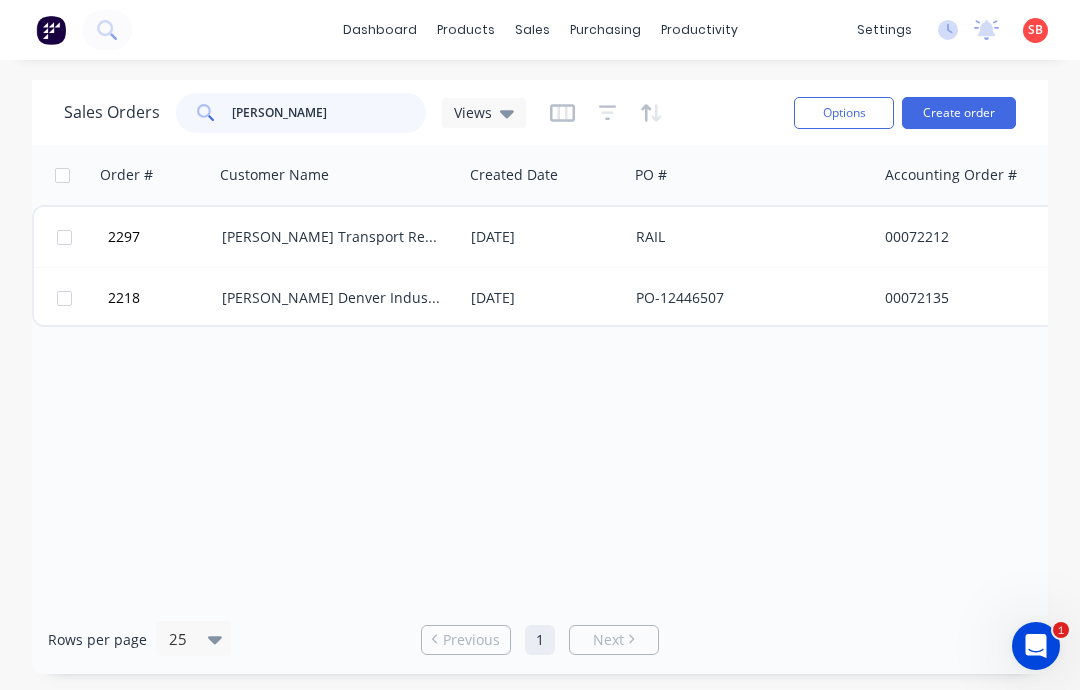 click on "[PERSON_NAME]" at bounding box center [329, 113] 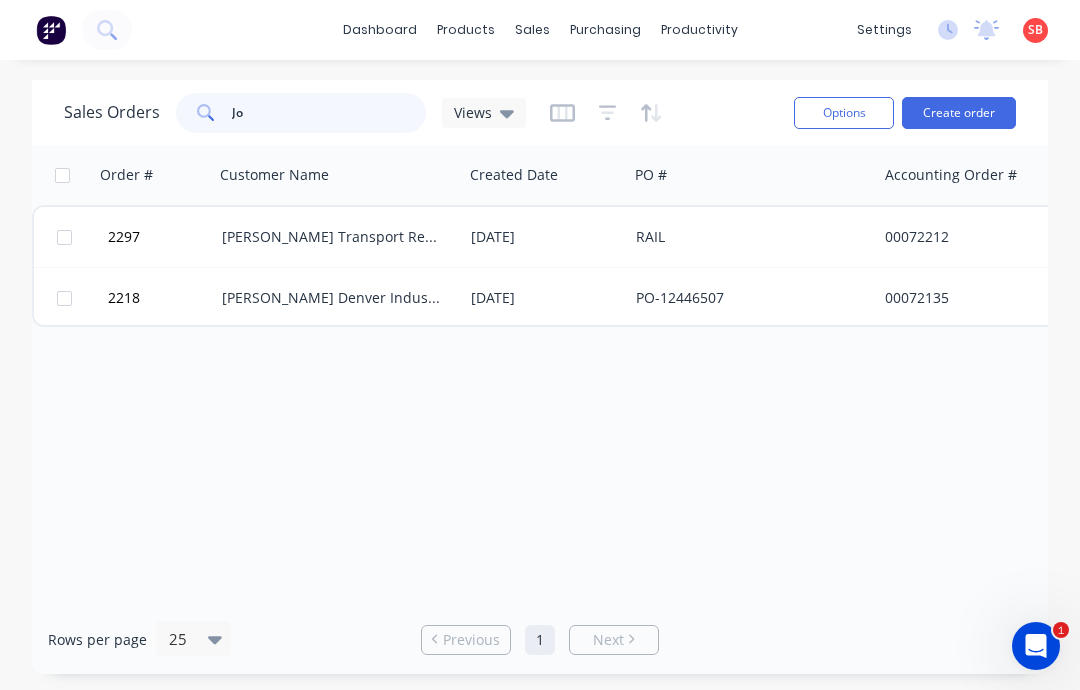 type on "J" 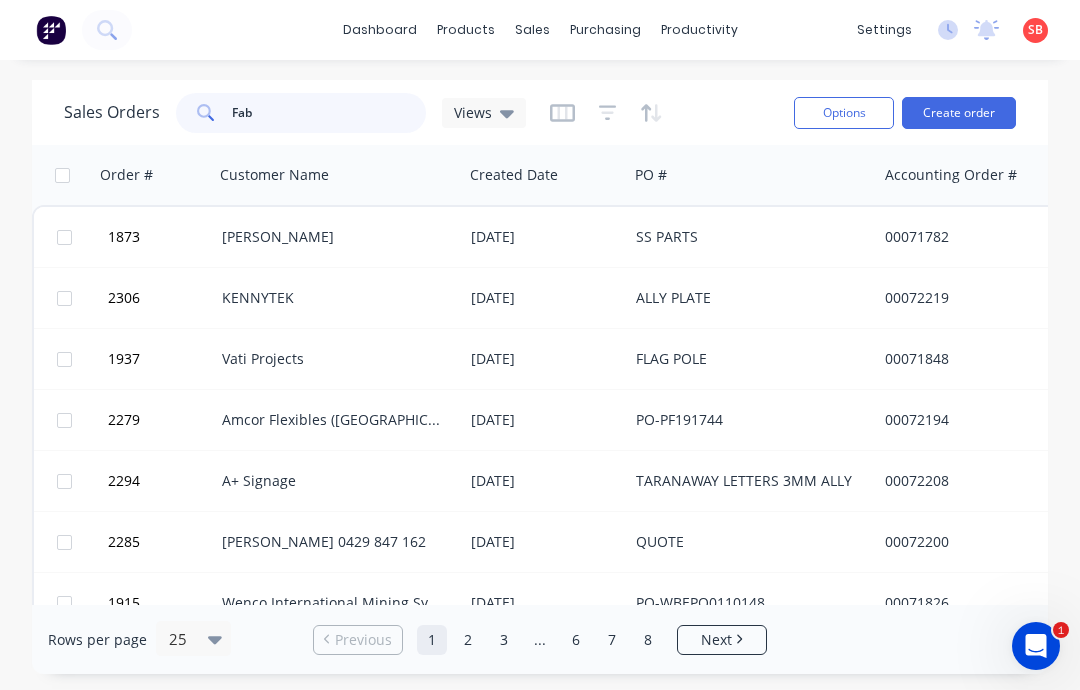 type on "Fab" 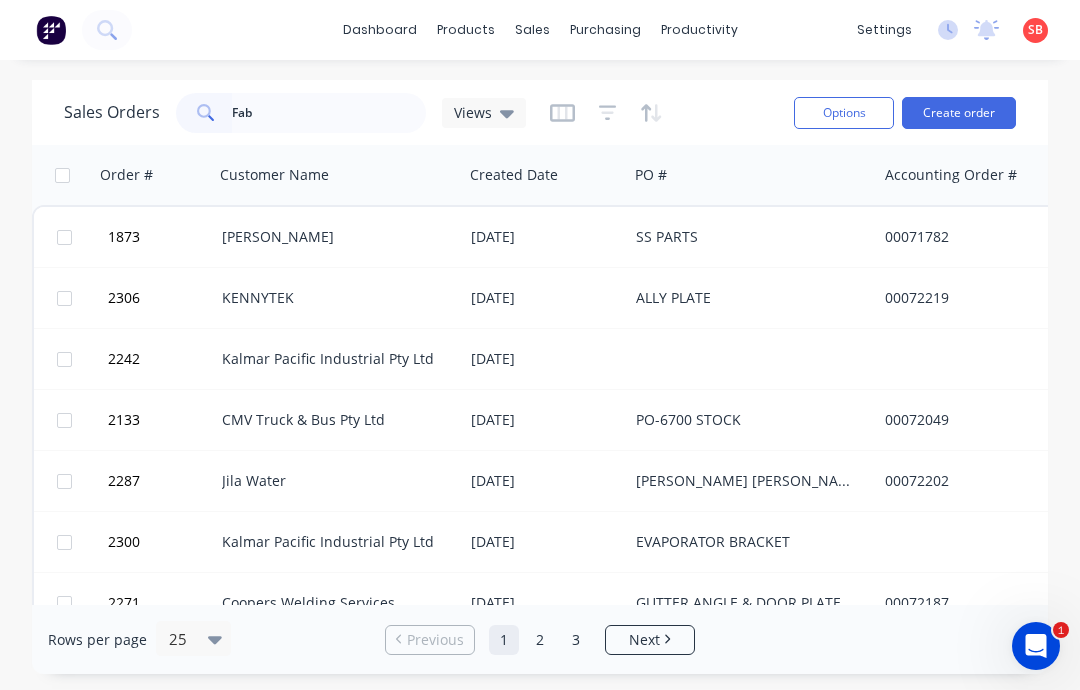 click on "Sales Orders Fab Views Options     Create order   Order # Customer Name Created Date PO # Accounting Order # Total ($) Created By Status Invoice status Inv emailed 1873 Berto Di Pasquale 06 Jun 2025 SS PARTS 00071782 $1,756.70 Sandra  Booker FOLDING OR ROLL... 2306 KENNYTEK 14 Jul 2025 ALLY PLATE 00072219 $266.20 Brenda Abrahams Submitted 2242 Kalmar Pacific Industrial Pty Ltd  08 Jul 2025 $0.00 Matt Abrahams Draft 2133 CMV Truck & Bus Pty Ltd 09 Jul 2025 PO-6700 STOCK  00072049 $2,548.26 Brenda Abrahams JOBS nested 2287 Jila Water  10 Jul 2025 Sahil Taneja
Scott Nicholas
Zefeng
00072202 $1,654.62 Brenda Abrahams POWDERCOATING/S... 2300 Kalmar Pacific Industrial Pty Ltd  11 Jul 2025 EVAPORATOR BRACKET  $0.00 Brenda Abrahams Draft 2271 Coopers Welding Services 09 Jul 2025 GUTTER ANGLE
& DOOR PLATE 00072187 $0.00 Brenda Abrahams jobs collected/... 2097 Hitachi Construction Machinery (Australia) Pty Ltd 25 Jun 2025 PO-00860875 00072026 $0.00 Brenda Abrahams DELIVER TO CUST... 2057 Coopers Welding Services 25" at bounding box center [540, 377] 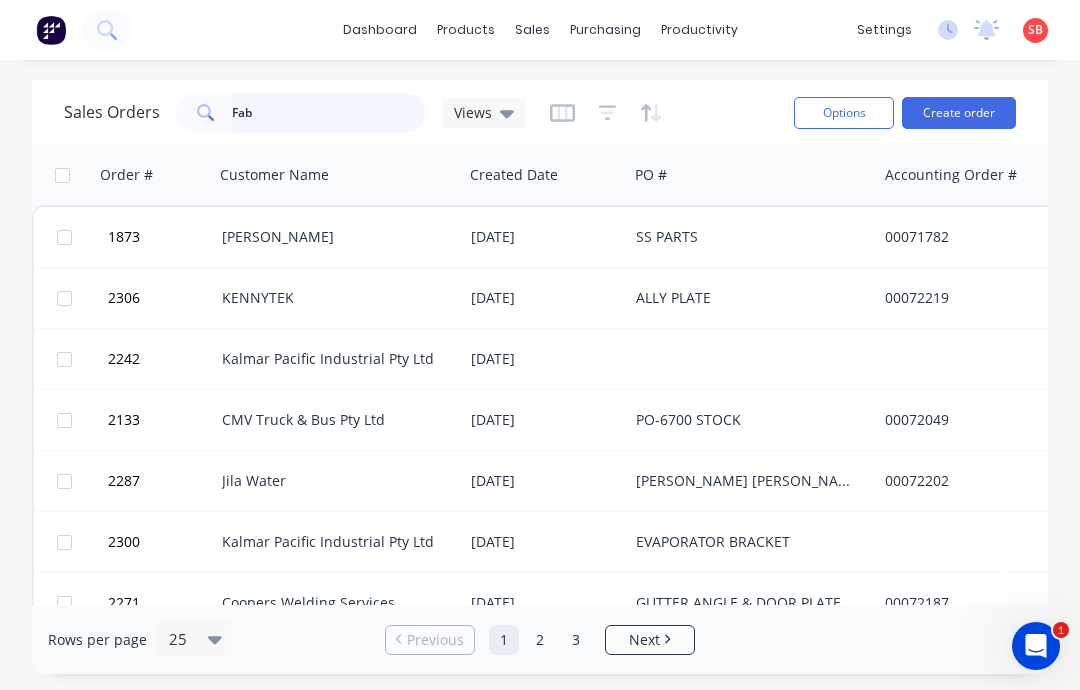 click on "Fab" at bounding box center (329, 113) 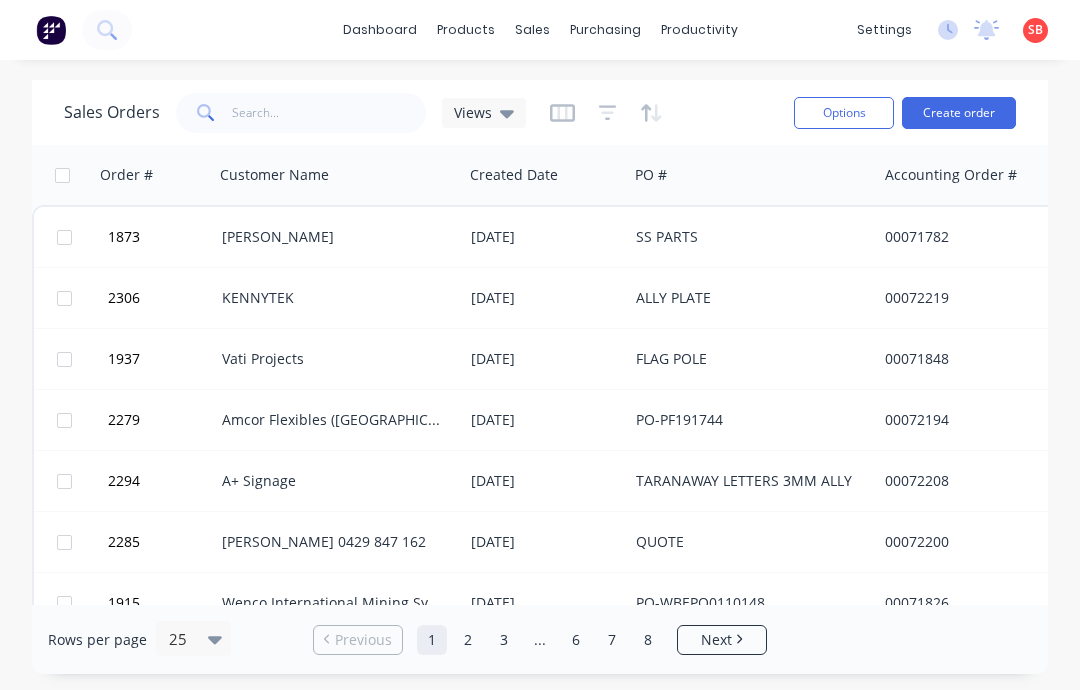 scroll, scrollTop: 0, scrollLeft: 0, axis: both 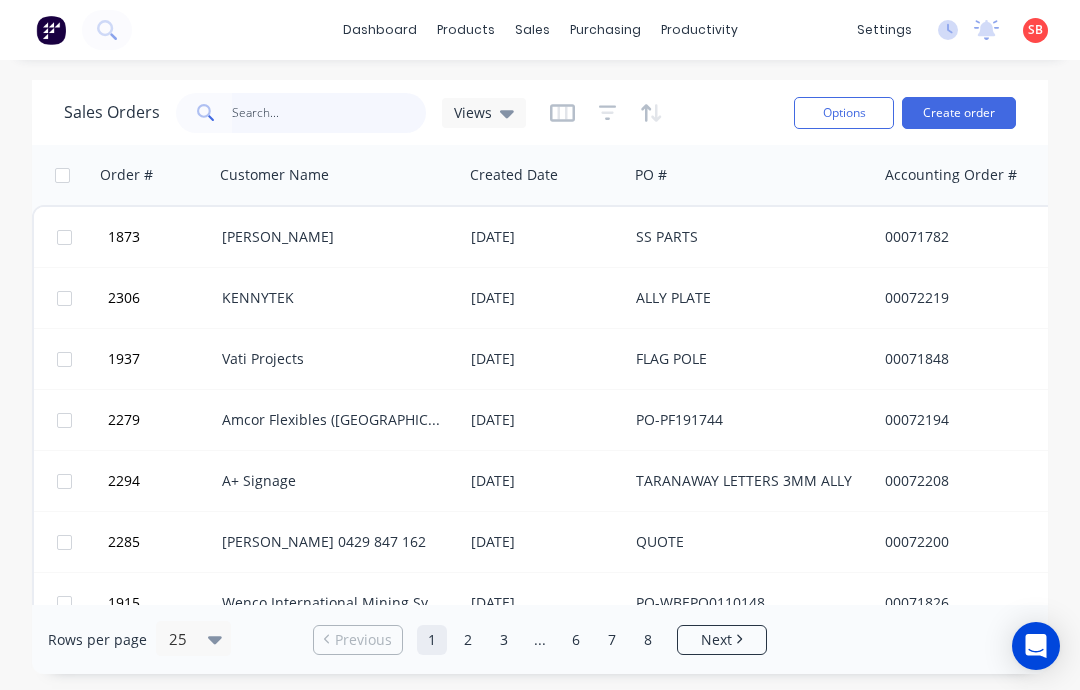 click at bounding box center (329, 113) 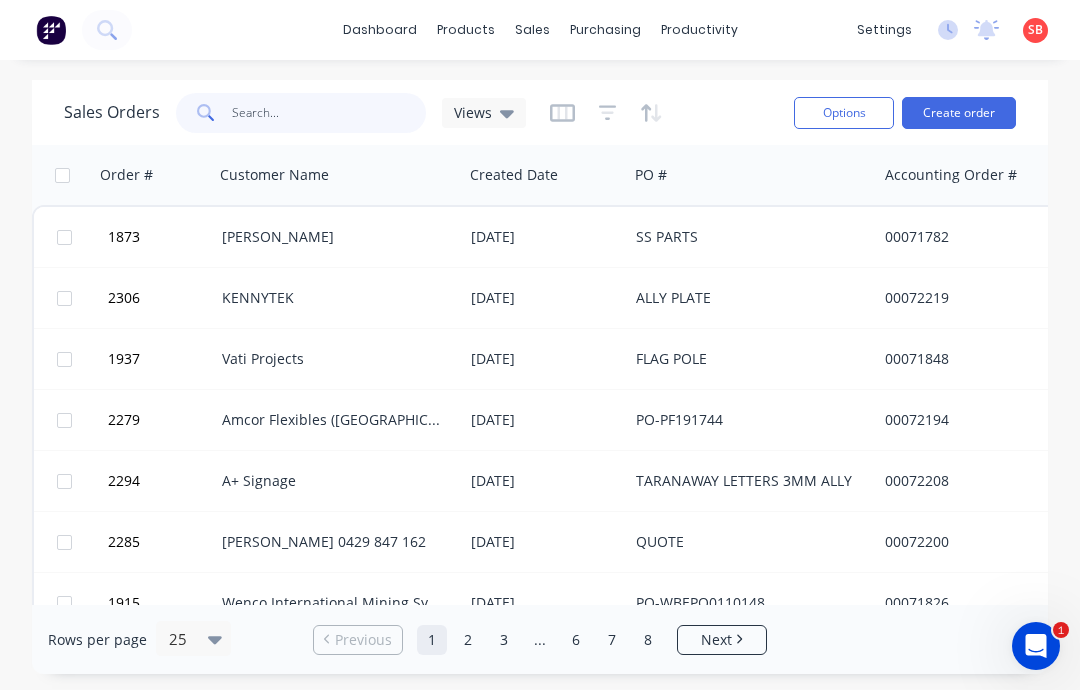 scroll, scrollTop: 0, scrollLeft: 0, axis: both 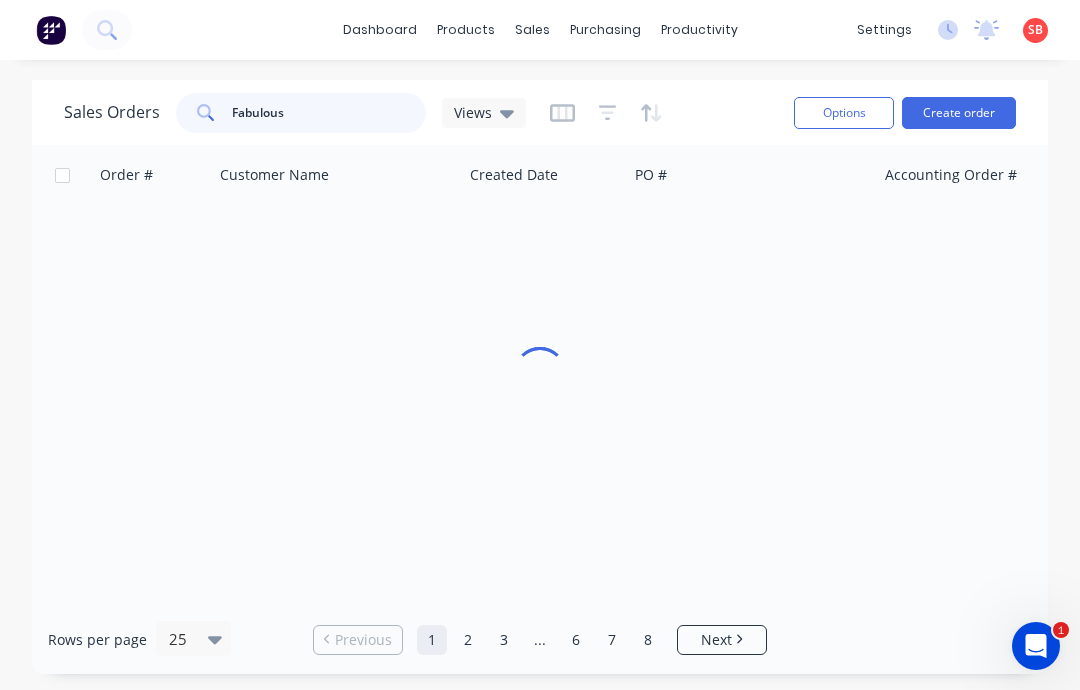type on "Fabulous" 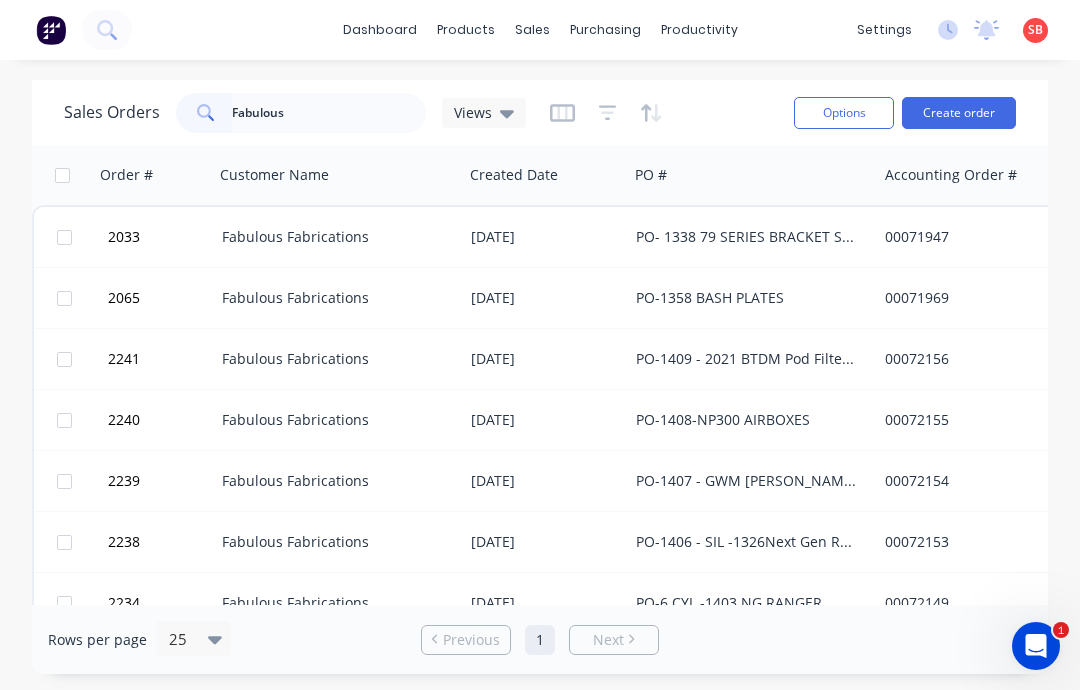 click on "Sales Orders Fabulous Views Options     Create order   Order # Customer Name Created Date PO # Accounting Order # Total ($) Created By Status Invoice status Inv emailed 2033 Fabulous Fabrications  19 Jun 2025 PO- 1338
79 SERIES BRACKET SETS 00071947 $375.10 Sandra  Booker Draft 2065 Fabulous Fabrications  23 Jun 2025 PO-1358 BASH PLATES 00071969 $104.50 Sandra  Booker jobs collected/... 2241 Fabulous Fabrications  07 Jul 2025 PO-1409 - 2021 BTDM Pod Filter Airbox 00072156 $0.00 Brenda Abrahams FOLDING OR ROLL... 2240 Fabulous Fabrications  07 Jul 2025 PO-1408-NP300 AIRBOXES 00072155 $0.00 Brenda Abrahams FOLDING OR ROLL... 2239 Fabulous Fabrications  07 Jul 2025 PO-1407 - GWM CANNON AIRBOX  00072154 $0.00 Brenda Abrahams FOLDING OR ROLL... 2238 Fabulous Fabrications  07 Jul 2025 PO-1406  - SIL -1326Next Gen Raptor Cradle SIL 00072153 $0.00 Brenda Abrahams FOLDING OR ROLL... 2234 Fabulous Fabrications  07 Jul 2025 PO-6 CYL -1403 NG RANGER
00072149 $1,199.05 Brenda Abrahams FOLDING OR ROLL... 2237 07 Jul 2025" at bounding box center [540, 377] 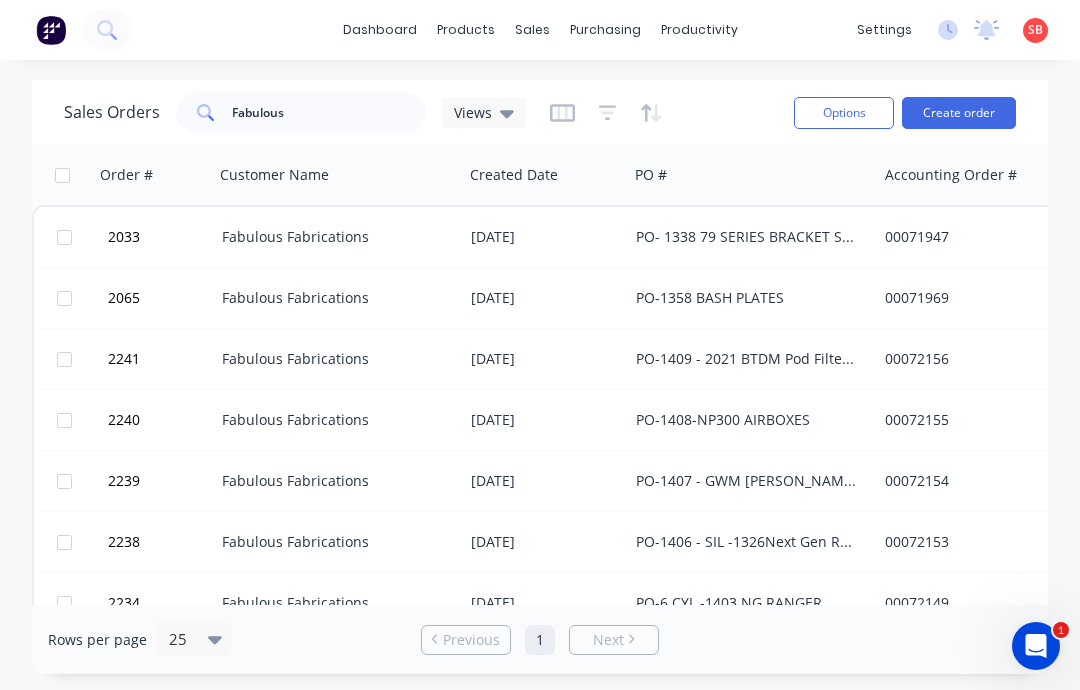 scroll, scrollTop: 0, scrollLeft: 0, axis: both 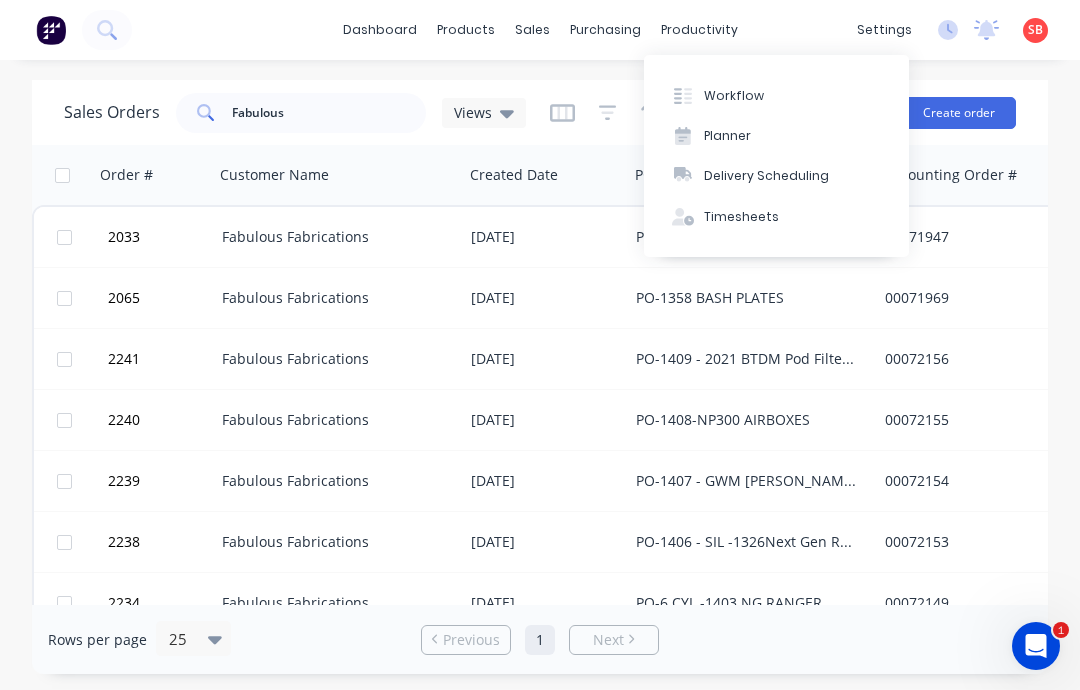 click on "Workflow" at bounding box center [776, 95] 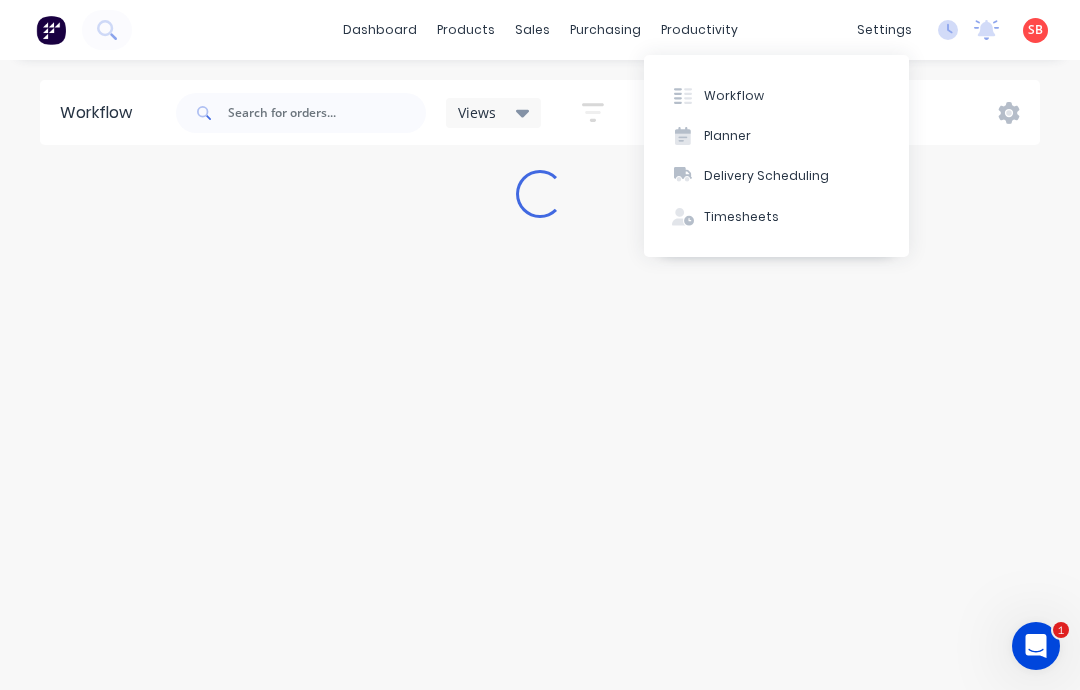 click on "Workflow" at bounding box center (734, 96) 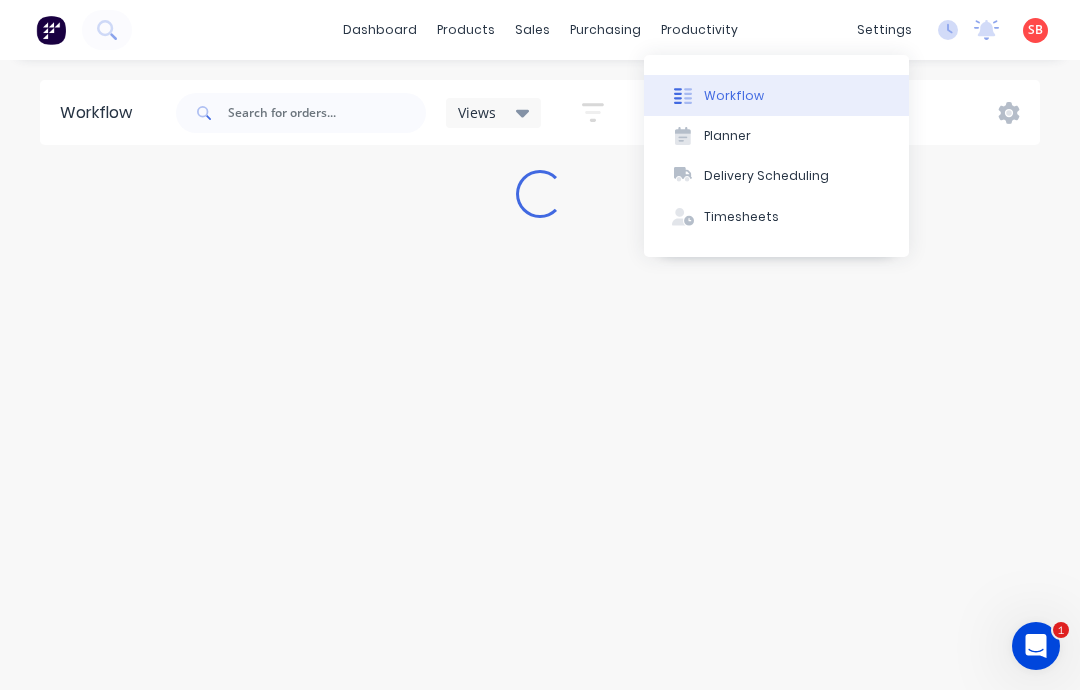 click on "Workflow" at bounding box center (776, 95) 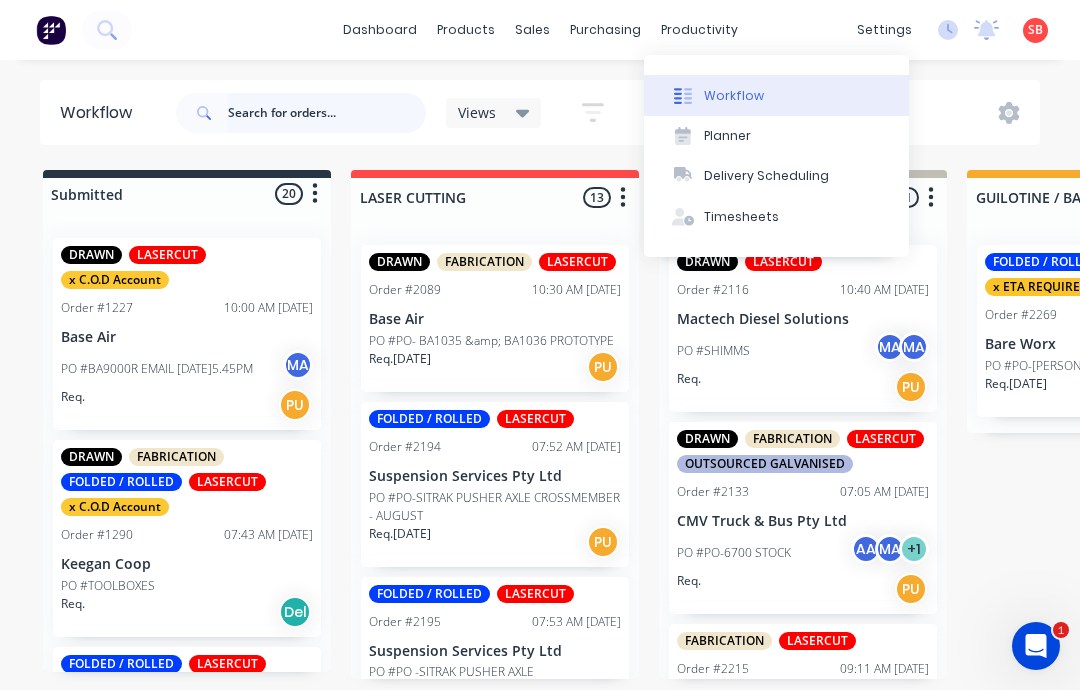 click at bounding box center (327, 113) 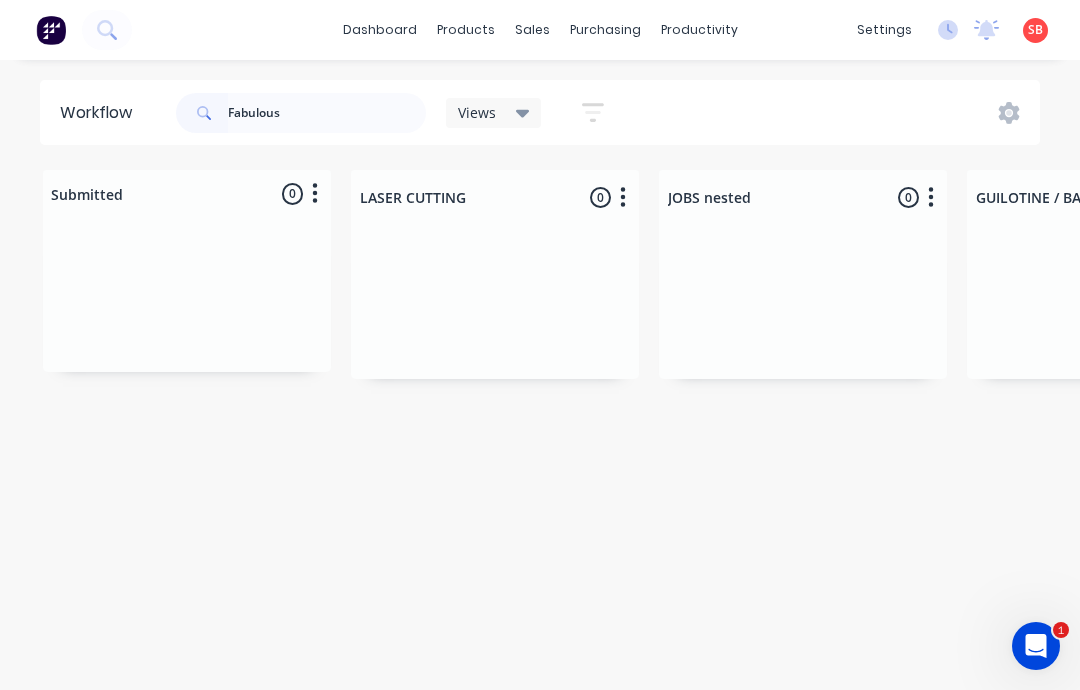 click on "Workflow Fabulous Views Save new view None   (Default) edit   Show/Hide statuses Show line item cards Show line item cards Hide line item cards Sort by Order number Created date Required date Order number Customer name Most recent Filter by assignee Filter by labels" at bounding box center [540, 112] 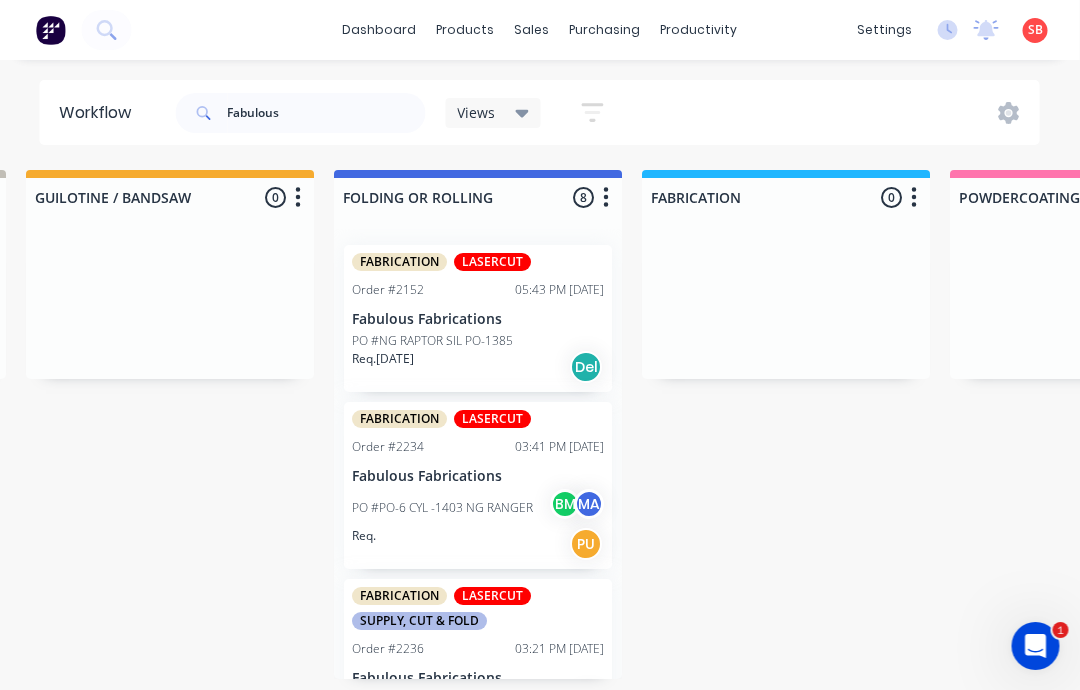 scroll, scrollTop: 0, scrollLeft: 1106, axis: horizontal 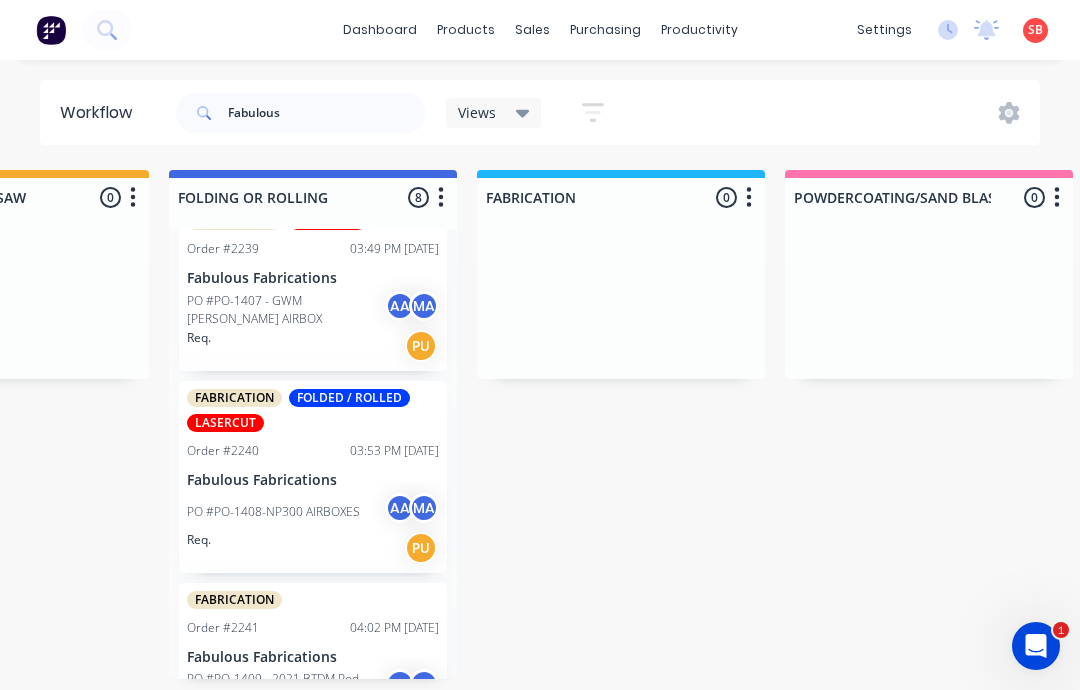click on "Submitted 0 Status colour #273444 hex #273444 Save Cancel Summaries Total order value Invoiced to date To be invoiced Sort By Created date Required date Order number Customer name Most recent LASER CUTTING 0 Status colour #FF4949 hex #FF4949 Save Cancel Notifications Email SMS Summaries Total order value Invoiced to date To be invoiced Sort By Created date Required date Order number Customer name Most recent Delete JOBS nested 0 Status colour #C1BEB6 hex #C1BEB6 Save Cancel Notifications Email SMS Summaries Total order value Invoiced to date To be invoiced Sort By Created date Required date Order number Customer name Most recent Delete GUILOTINE / BANDSAW 0 Status colour #F6AB2F hex #F6AB2F Save Cancel Notifications Email SMS Summaries Total order value Invoiced to date To be invoiced Sort By Created date Required date Order number Customer name Most recent Delete FOLDING OR ROLLING 8 Status colour #4169E1 hex #4169E1 Save Cancel Notifications Email SMS Summaries Total order value Invoiced to date Sort By Del" at bounding box center (1706, 424) 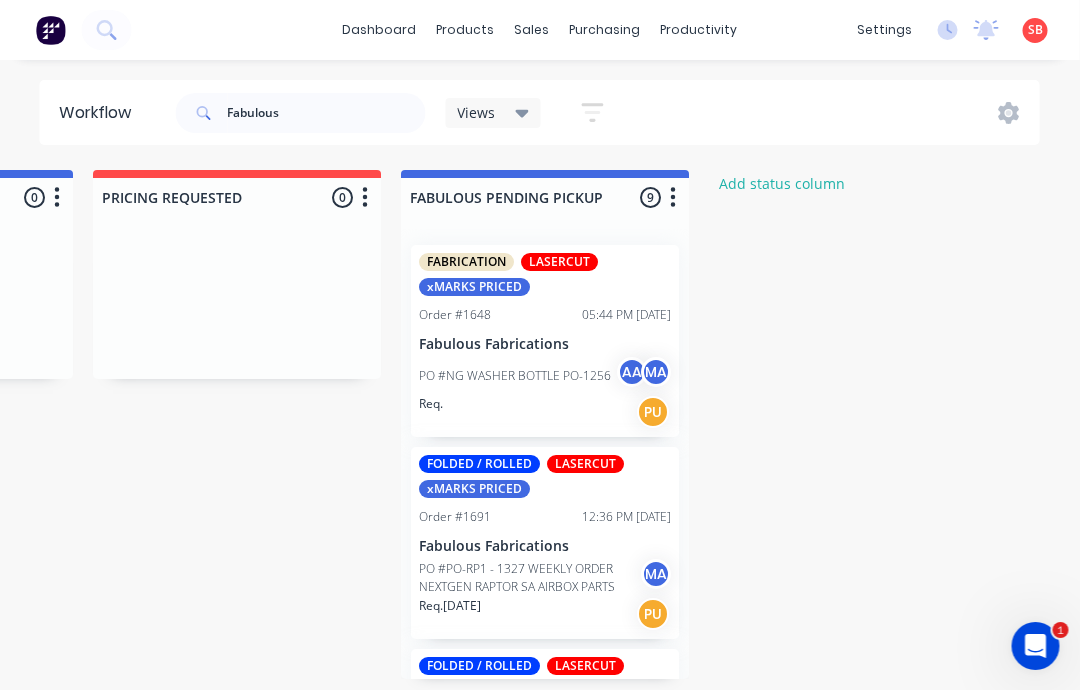 scroll, scrollTop: 0, scrollLeft: 4575, axis: horizontal 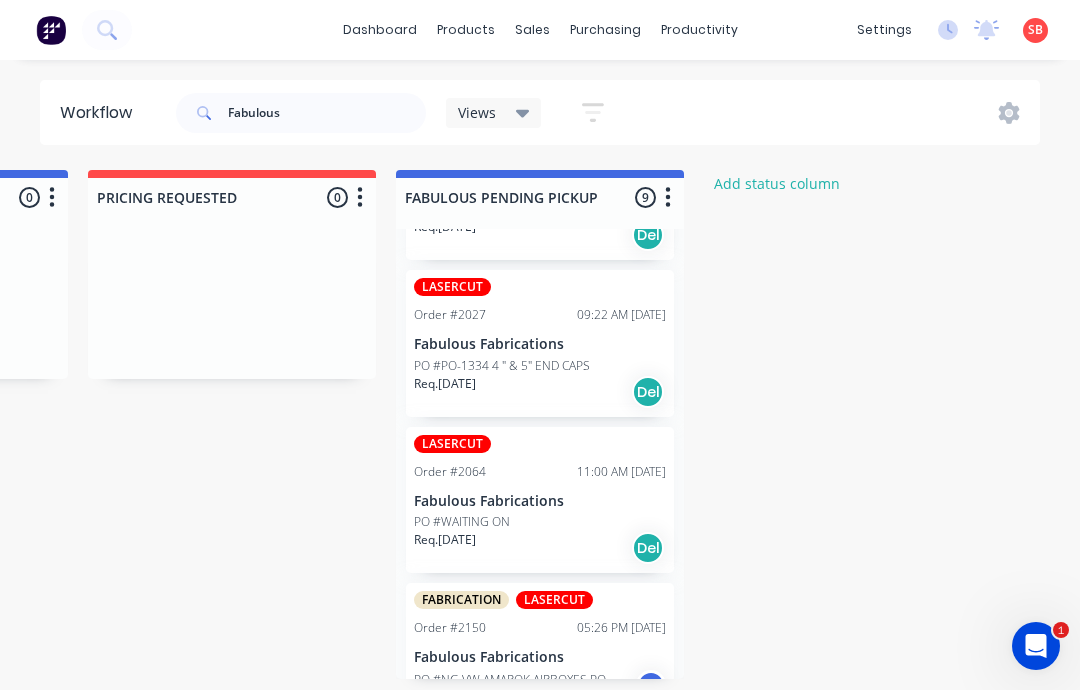 click on "PO #WAITING ON" at bounding box center [540, 522] 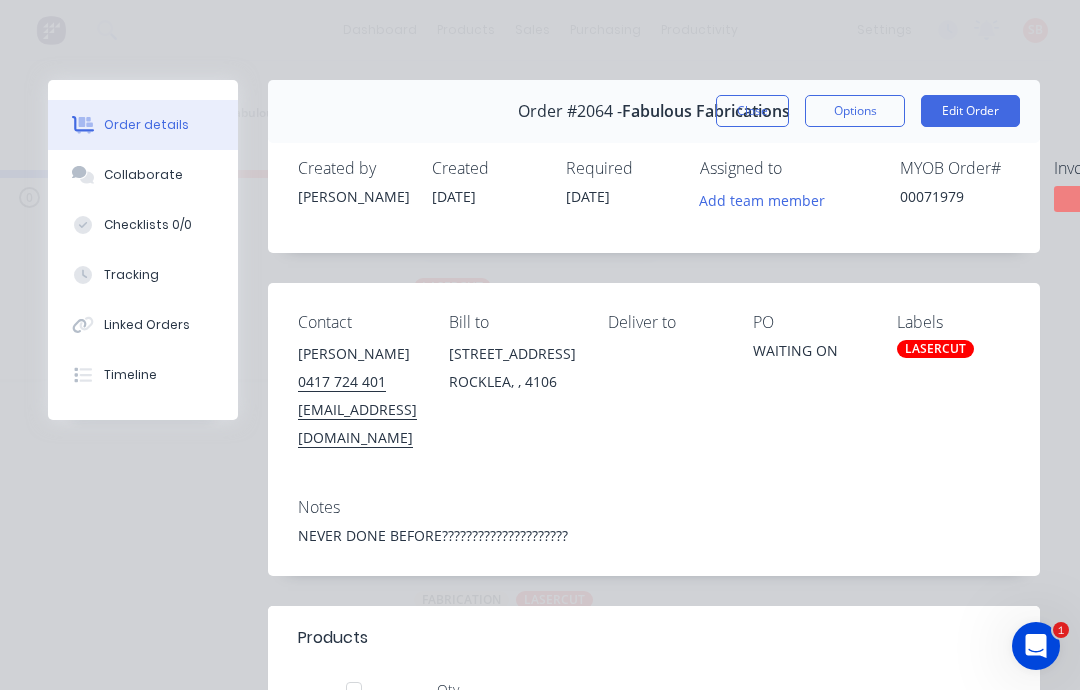 scroll, scrollTop: 0, scrollLeft: 0, axis: both 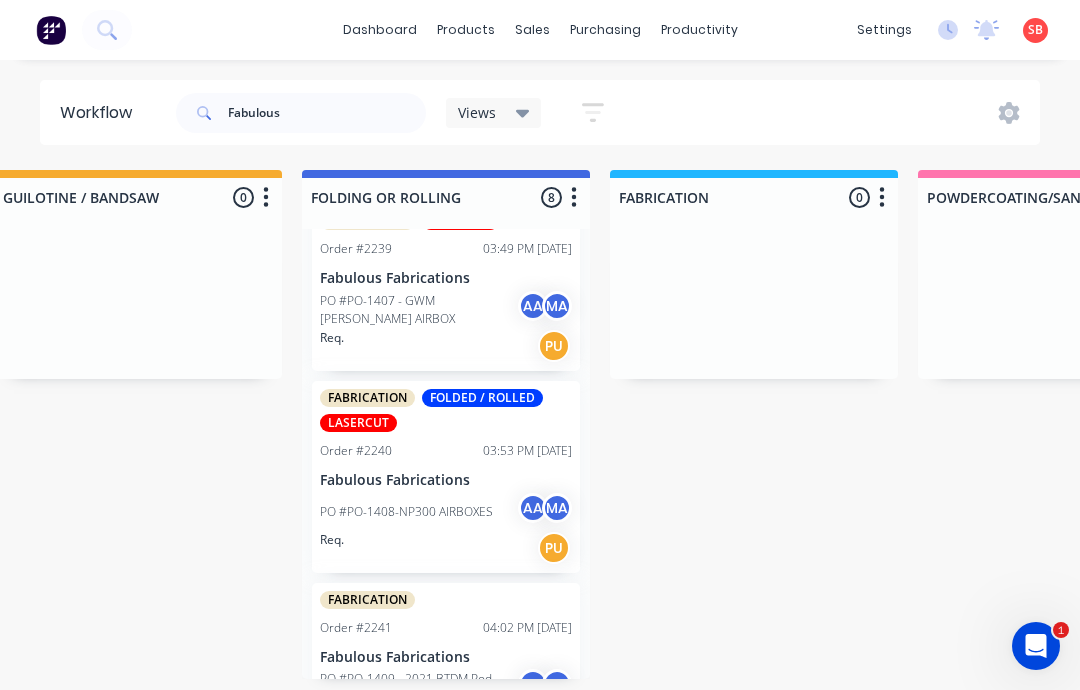 click on "Submitted 0 Status colour #273444 hex #273444 Save Cancel Summaries Total order value Invoiced to date To be invoiced Sort By Created date Required date Order number Customer name Most recent LASER CUTTING 0 Status colour #FF4949 hex #FF4949 Save Cancel Notifications Email SMS Summaries Total order value Invoiced to date To be invoiced Sort By Created date Required date Order number Customer name Most recent Delete JOBS nested 0 Status colour #C1BEB6 hex #C1BEB6 Save Cancel Notifications Email SMS Summaries Total order value Invoiced to date To be invoiced Sort By Created date Required date Order number Customer name Most recent Delete GUILOTINE / BANDSAW 0 Status colour #F6AB2F hex #F6AB2F Save Cancel Notifications Email SMS Summaries Total order value Invoiced to date To be invoiced Sort By Created date Required date Order number Customer name Most recent Delete FOLDING OR ROLLING 8 Status colour #4169E1 hex #4169E1 Save Cancel Notifications Email SMS Summaries Total order value Invoiced to date Sort By Del" at bounding box center (1839, 424) 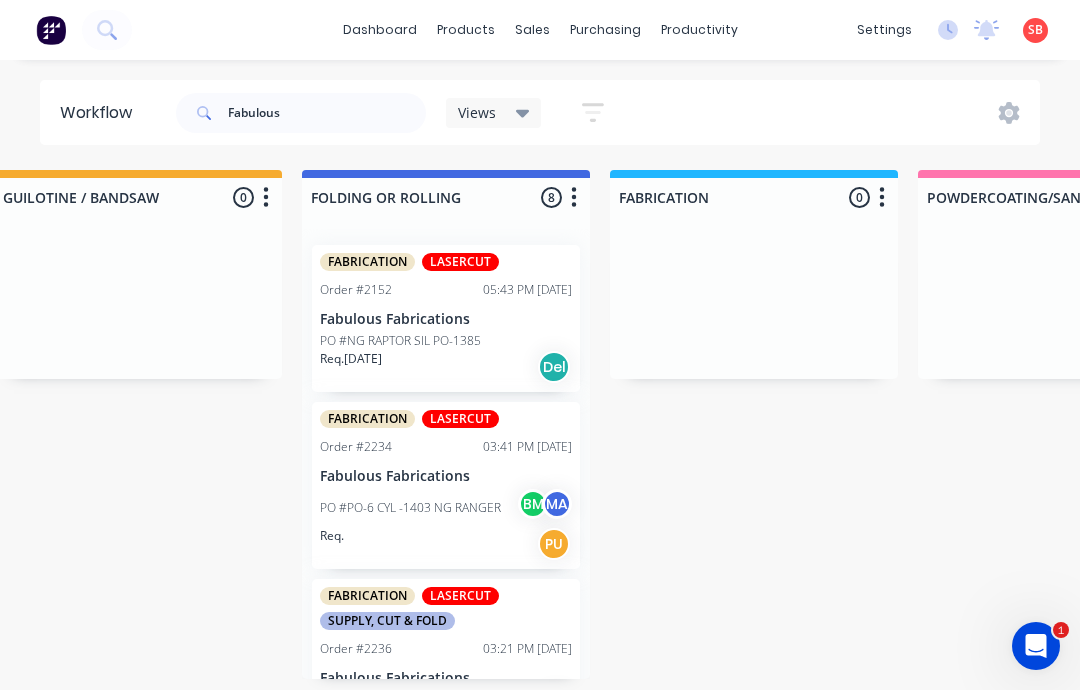 scroll, scrollTop: 0, scrollLeft: 0, axis: both 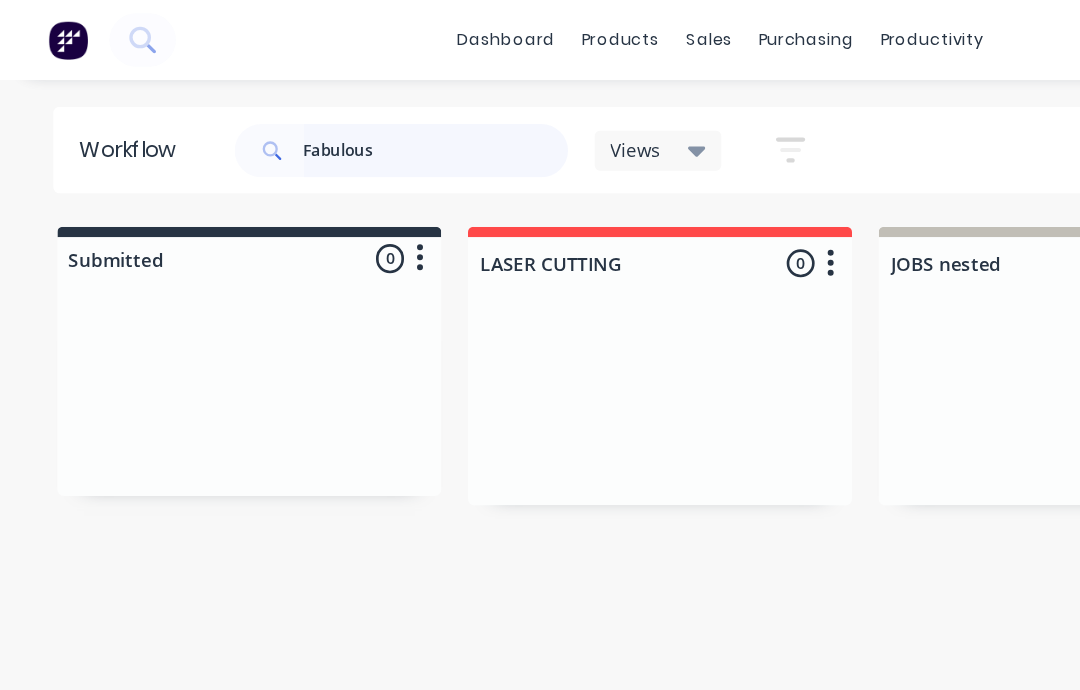 click on "Fabulous" at bounding box center [327, 113] 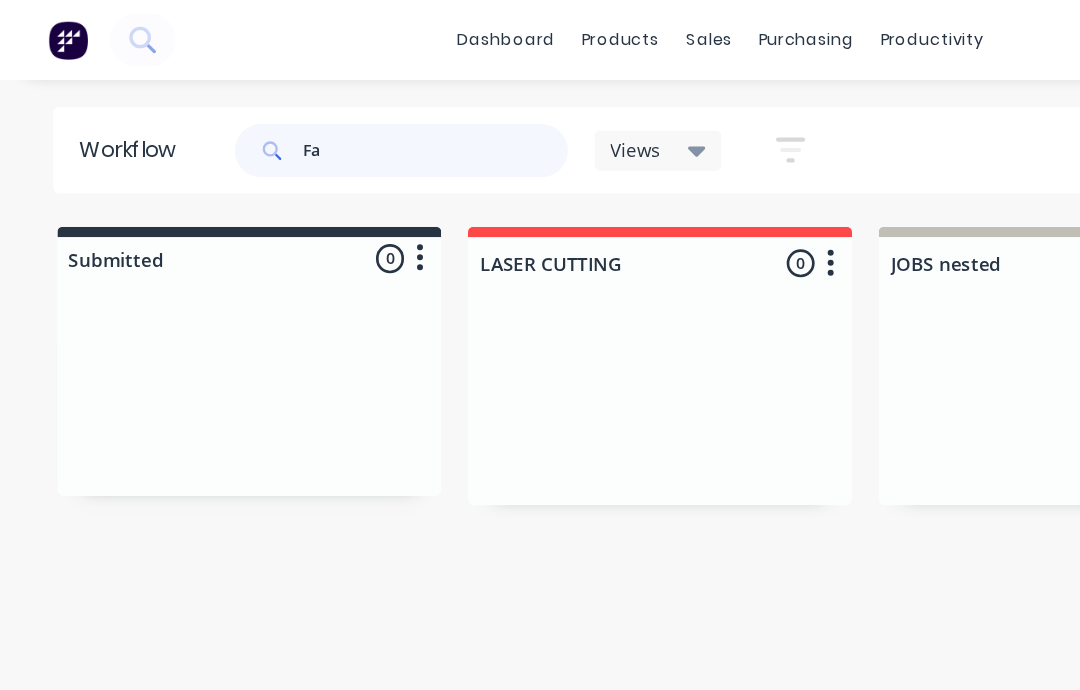 type on "F" 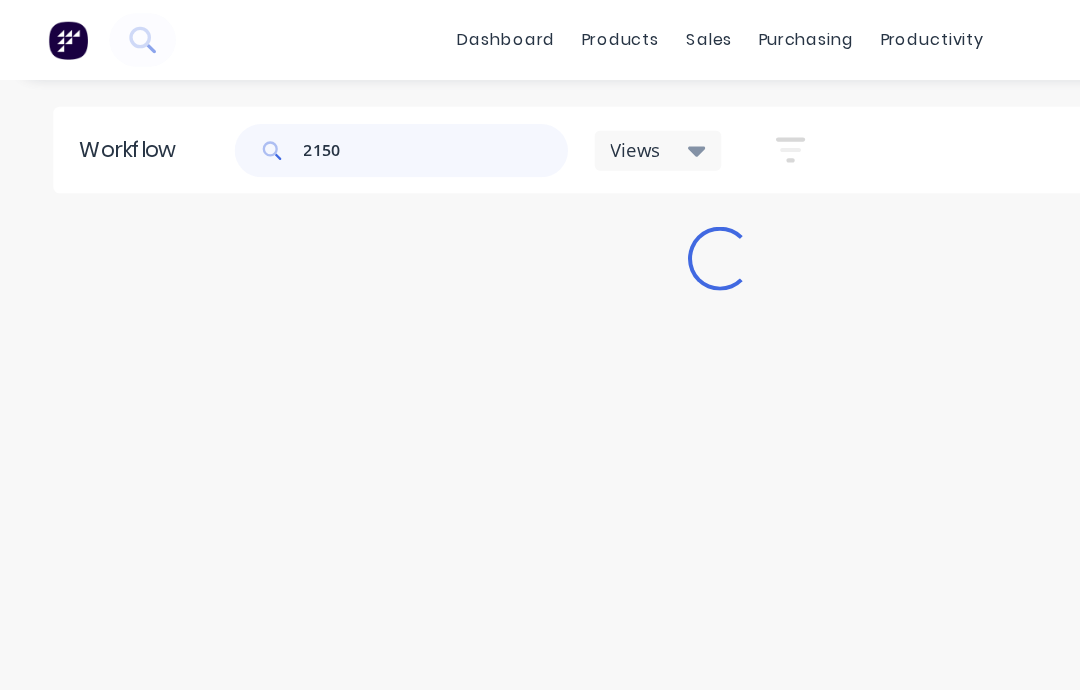 type on "2150" 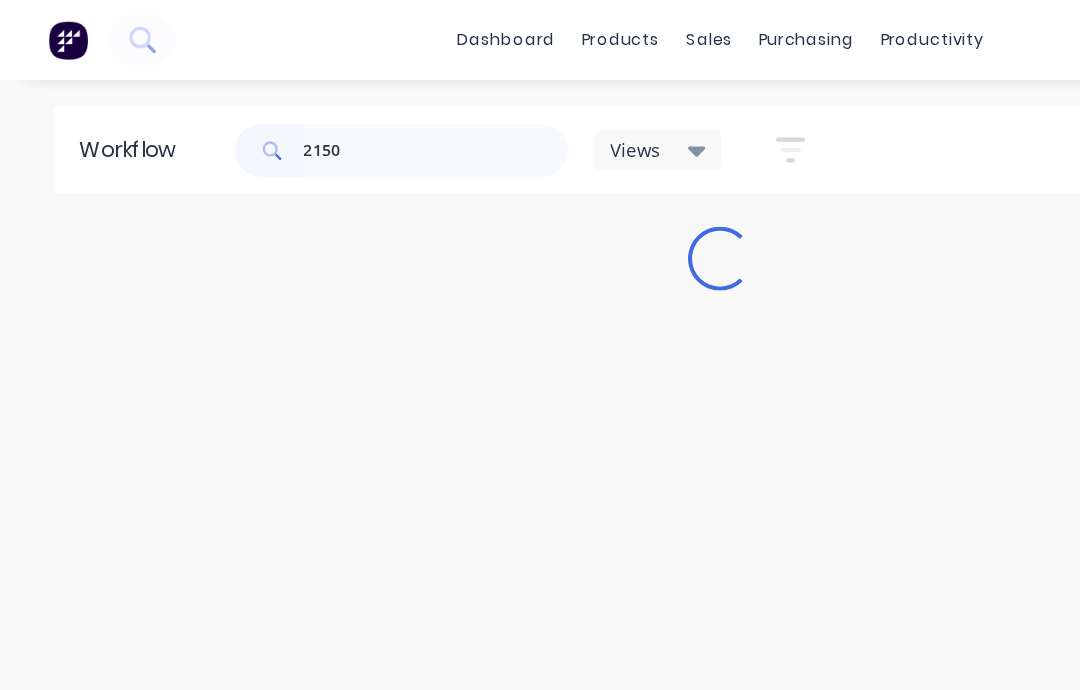 click on "2150 Views Save new view None   (Default) edit   Show/Hide statuses Show line item cards Show line item cards Hide line item cards Sort by Order number Created date Required date Order number Customer name Most recent Filter by assignee Filter by labels" at bounding box center [606, 113] 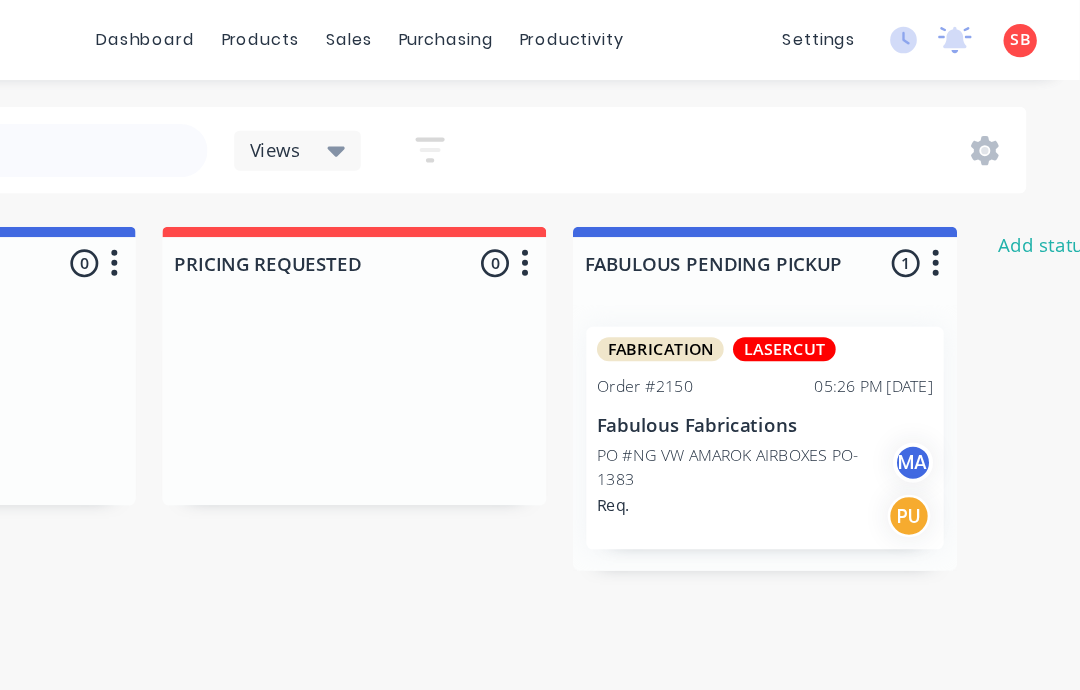 scroll, scrollTop: 0, scrollLeft: 4575, axis: horizontal 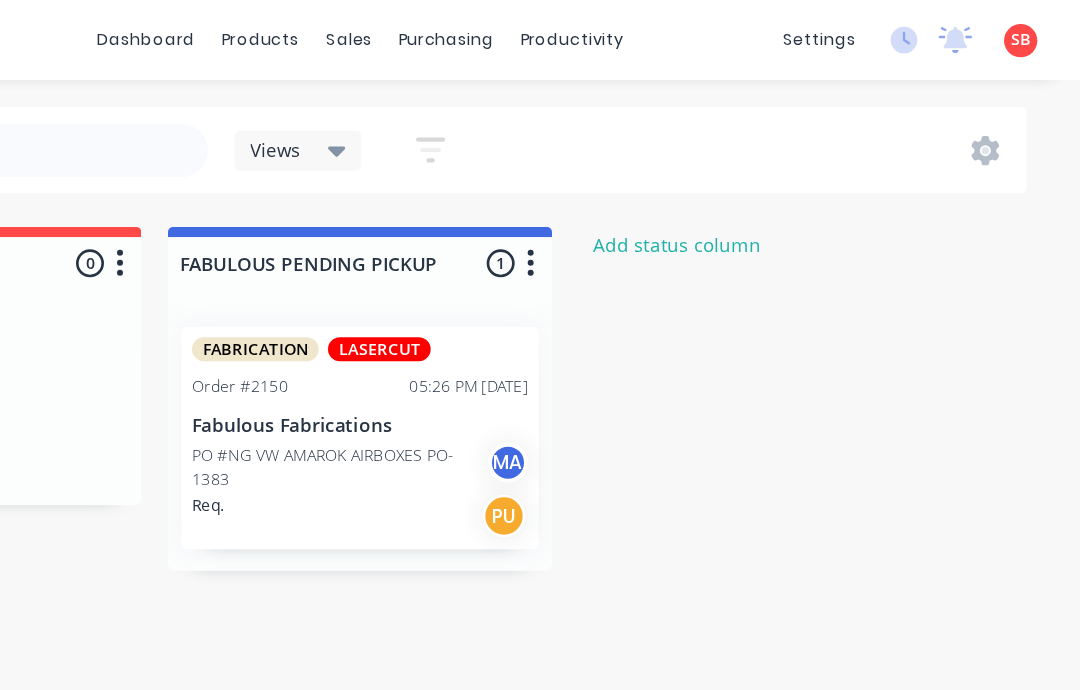 click on "PO #NG VW AMAROK AIRBOXES
PO-1383" at bounding box center [525, 351] 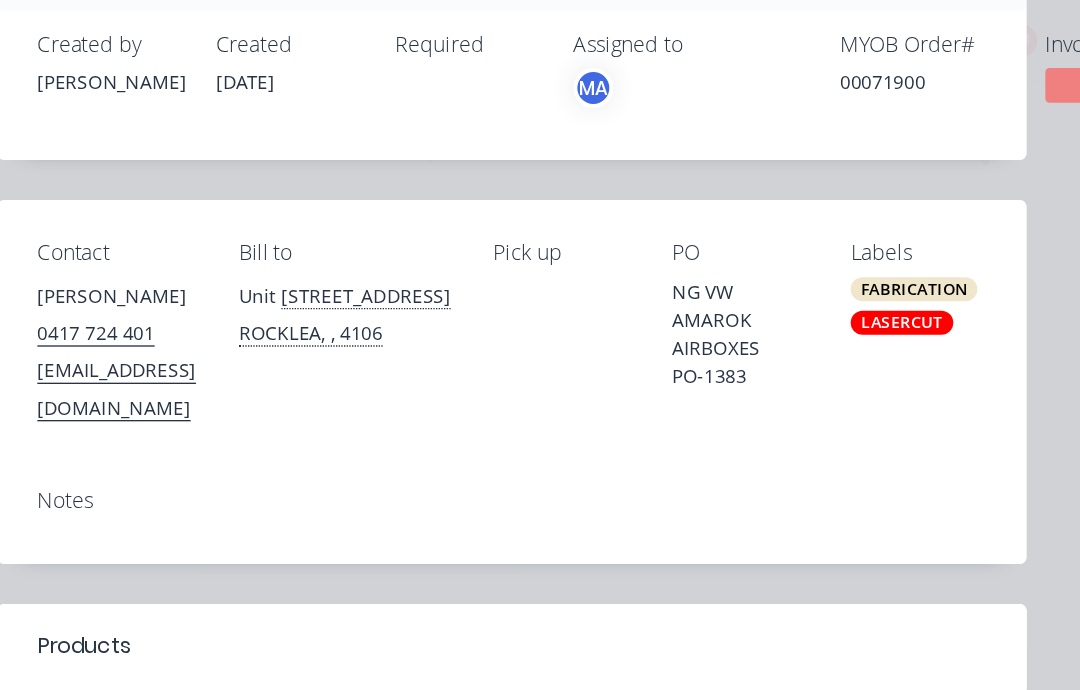 scroll, scrollTop: 145, scrollLeft: 0, axis: vertical 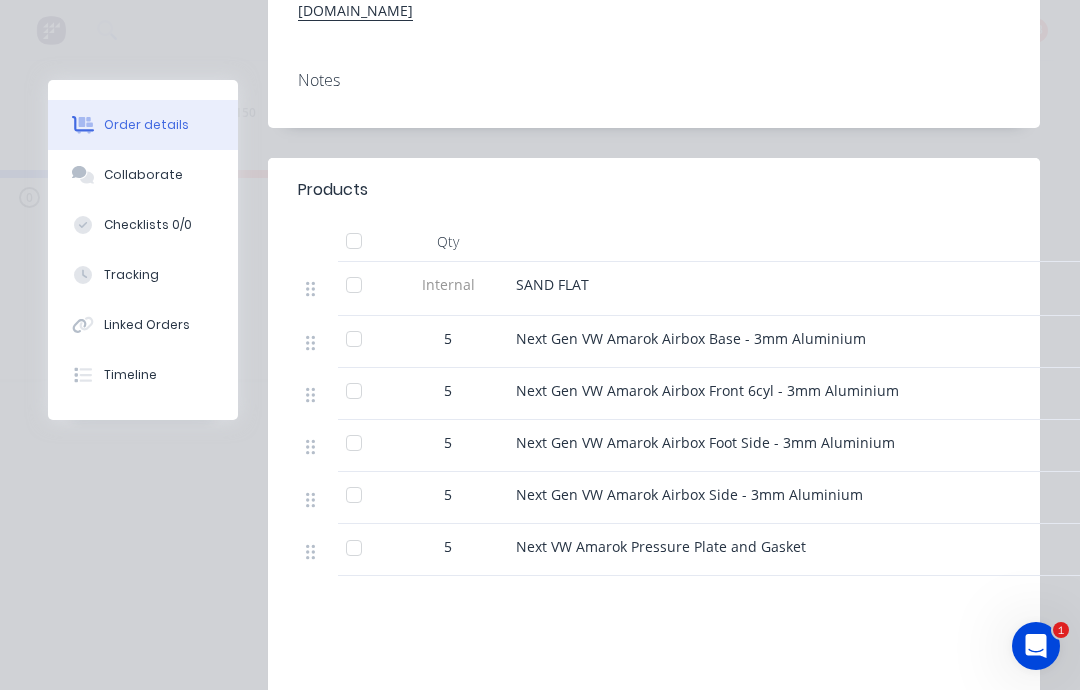 click on "Collaborate" at bounding box center [143, 175] 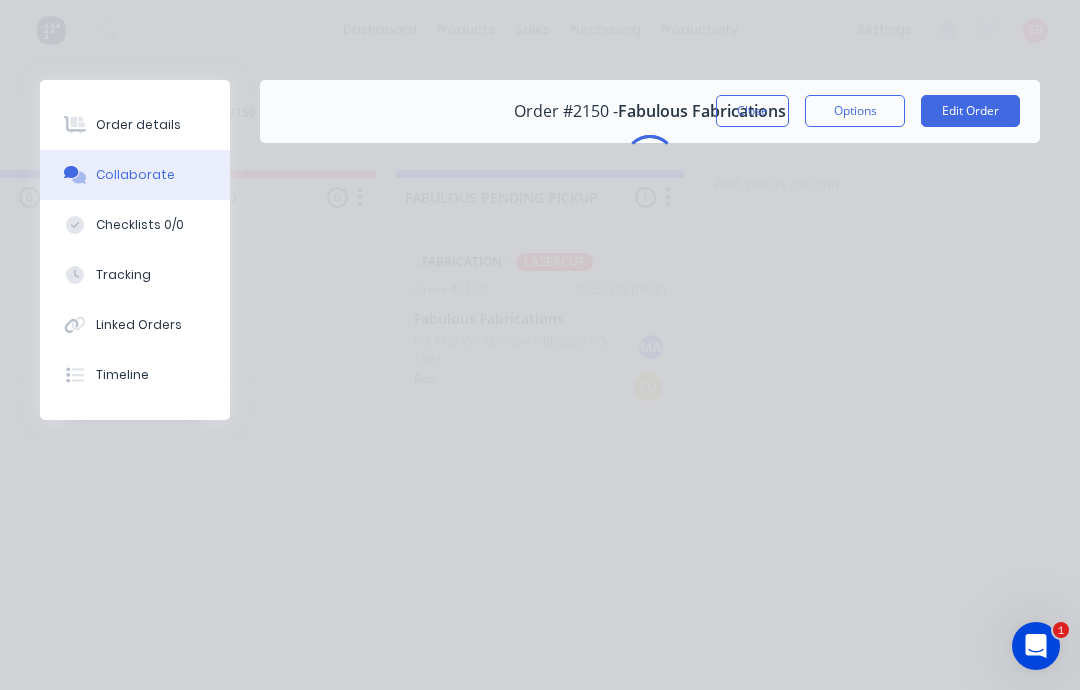 scroll, scrollTop: 0, scrollLeft: 0, axis: both 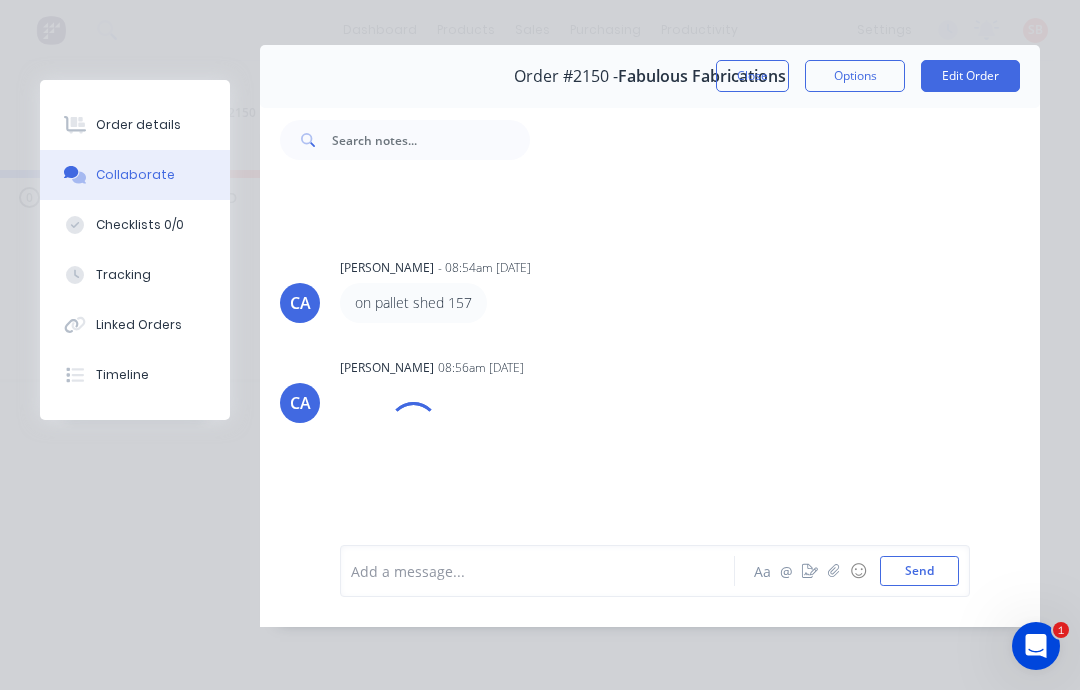 click 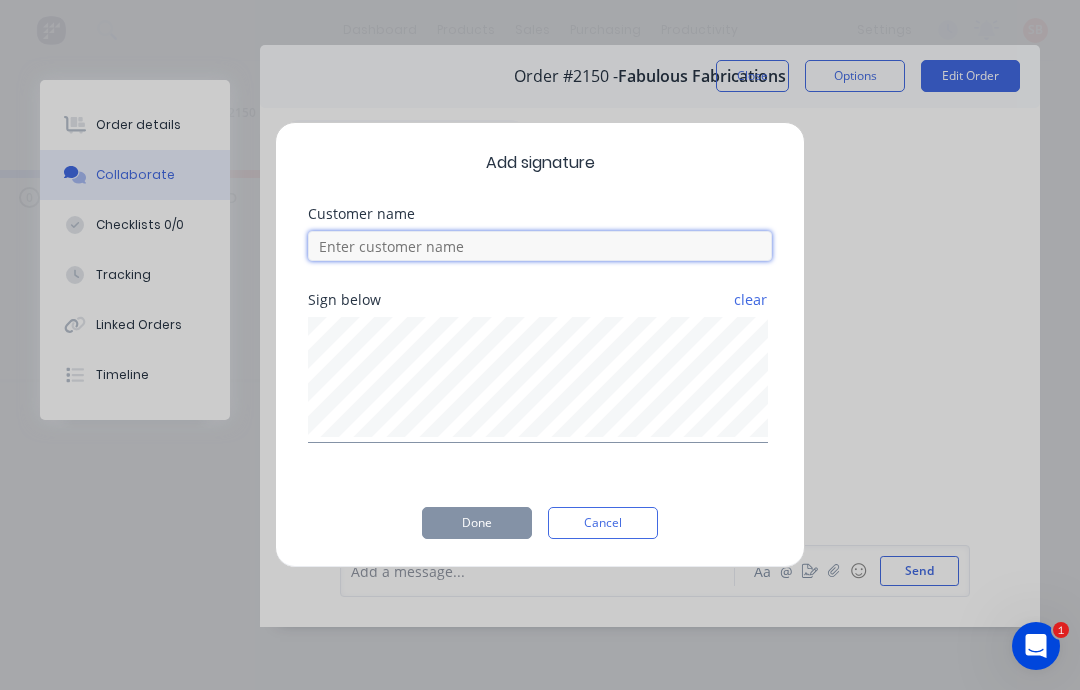 click at bounding box center (540, 246) 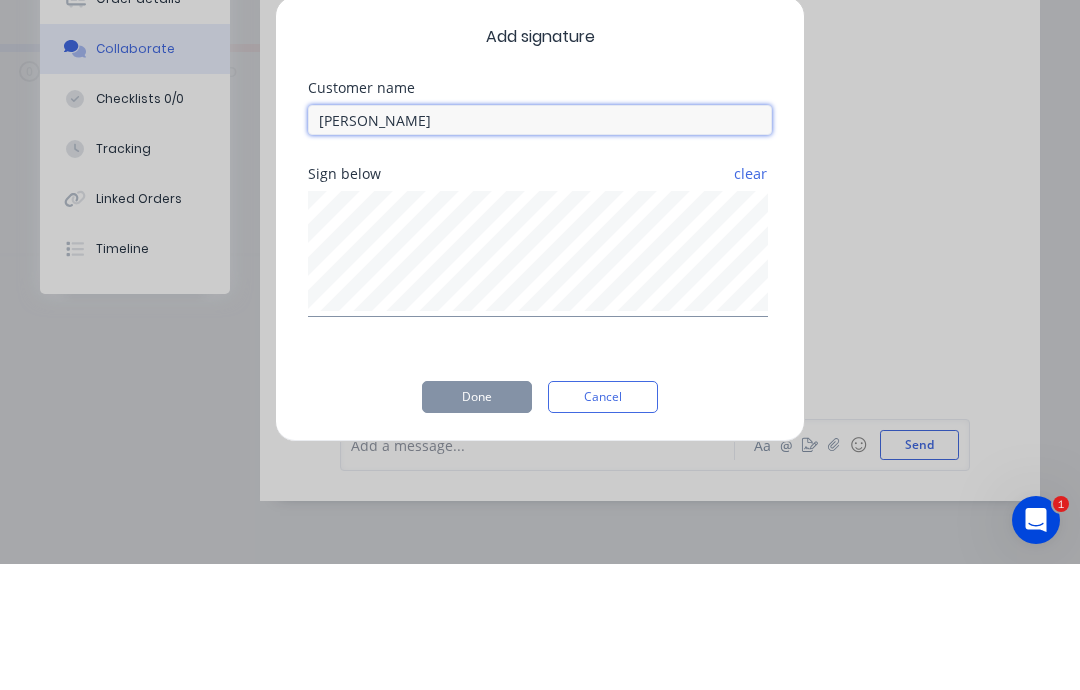 type on "Dale" 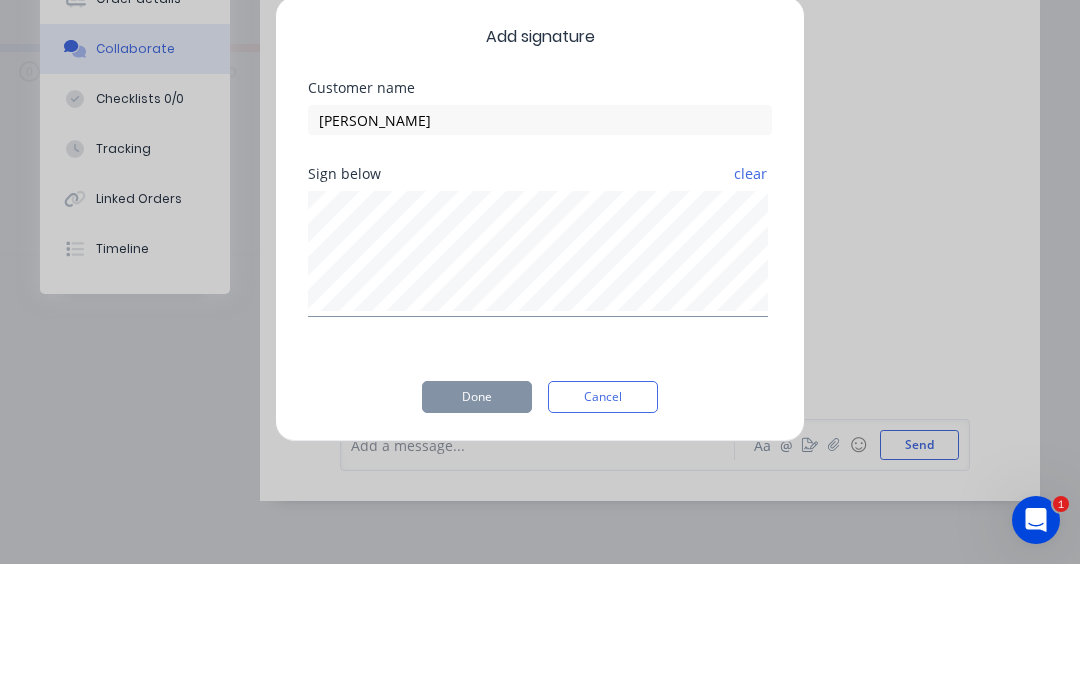 click on "Add signature Customer name Dale Sign below clear   Done   Cancel" at bounding box center [540, 345] 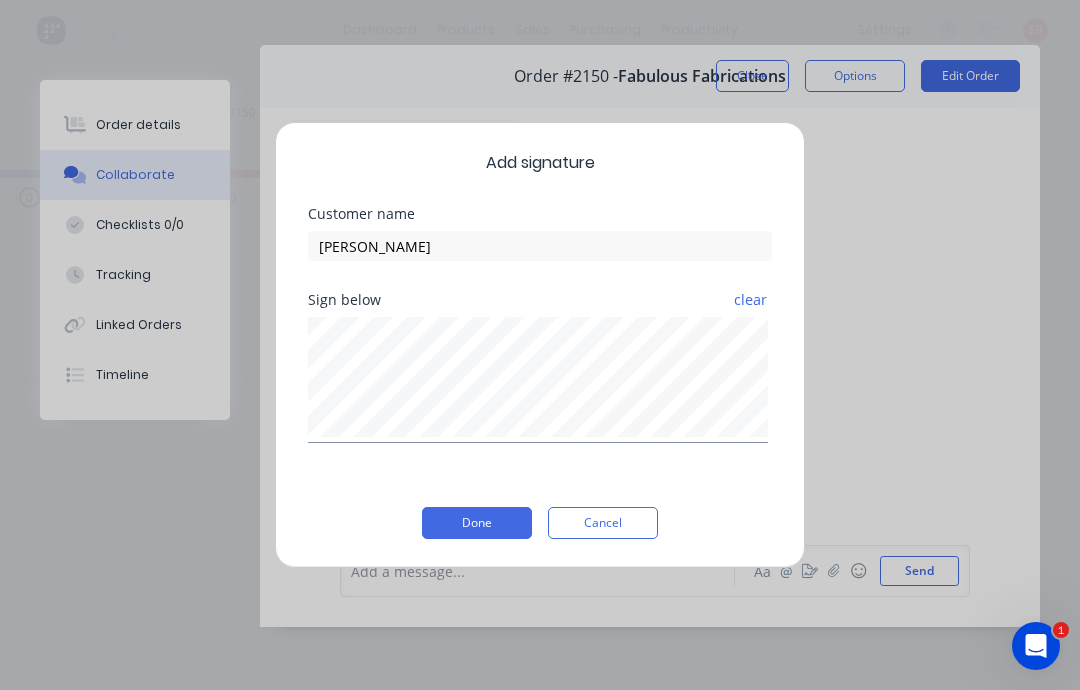 click on "Done" at bounding box center [477, 523] 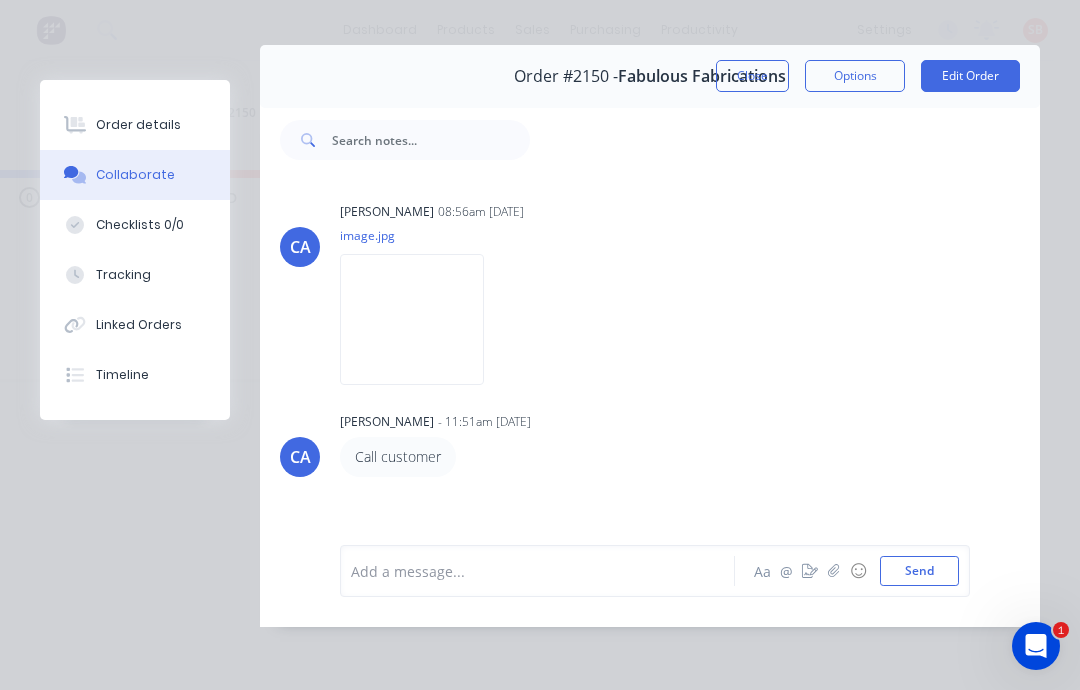 scroll, scrollTop: 2721, scrollLeft: 0, axis: vertical 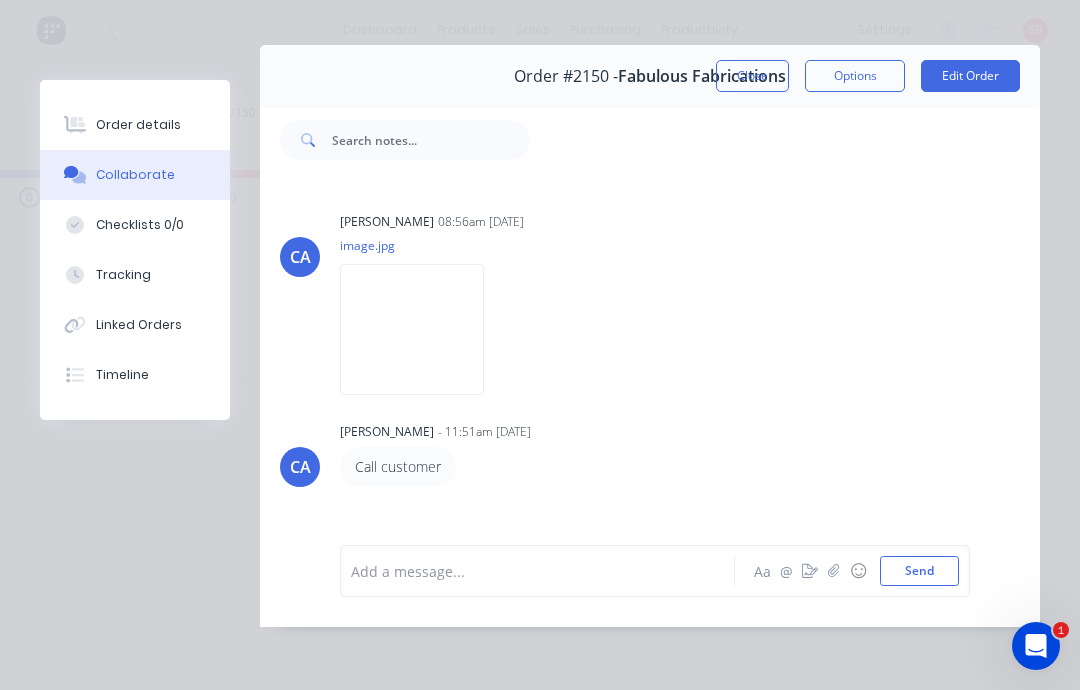 click on "Close" at bounding box center [752, 76] 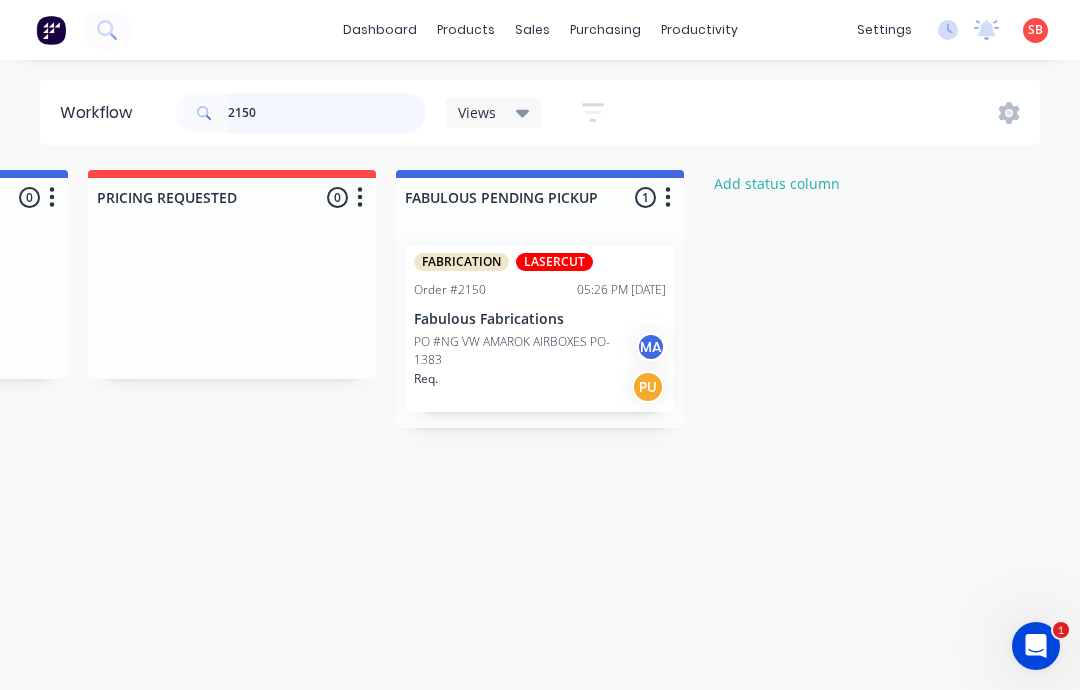 click on "2150" at bounding box center [327, 113] 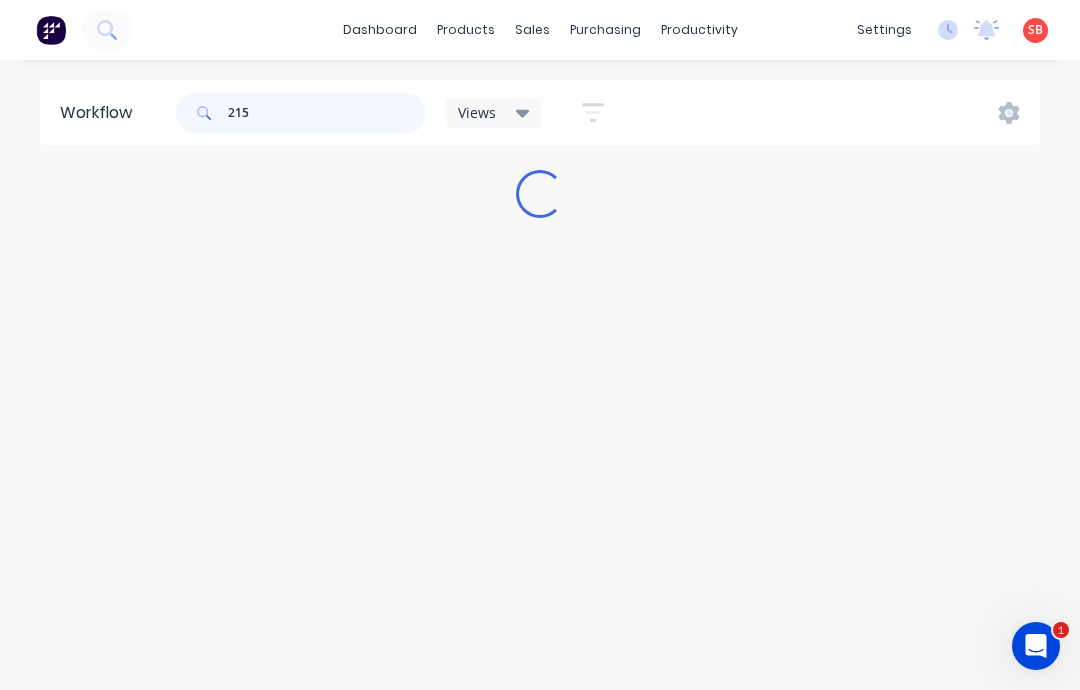 scroll, scrollTop: 40, scrollLeft: 0, axis: vertical 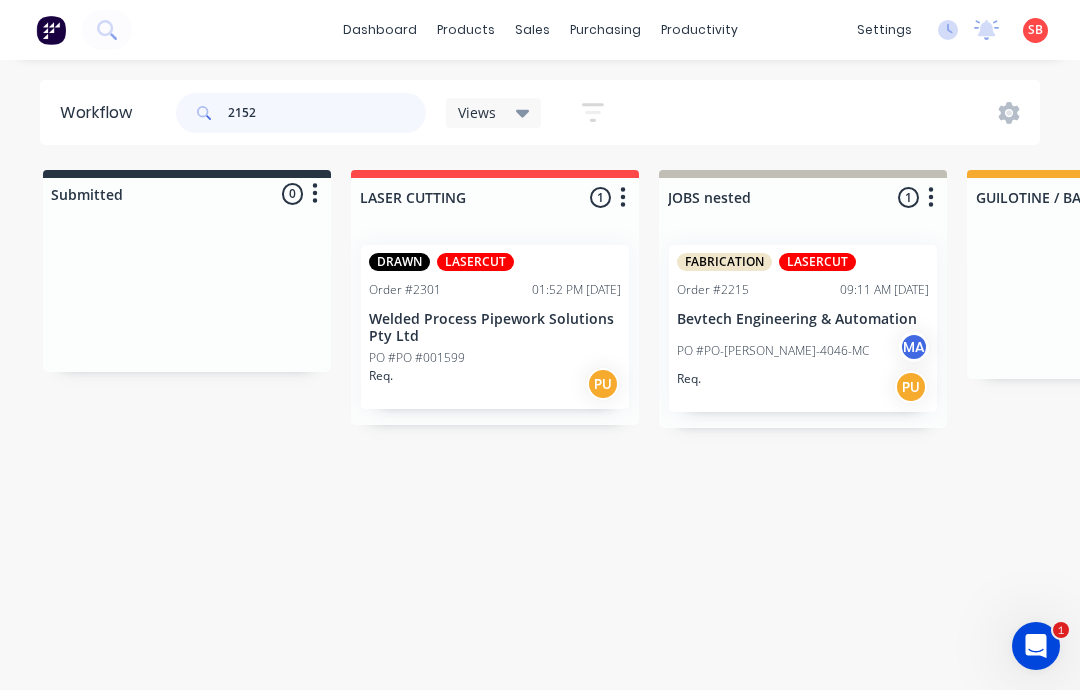 type on "2152" 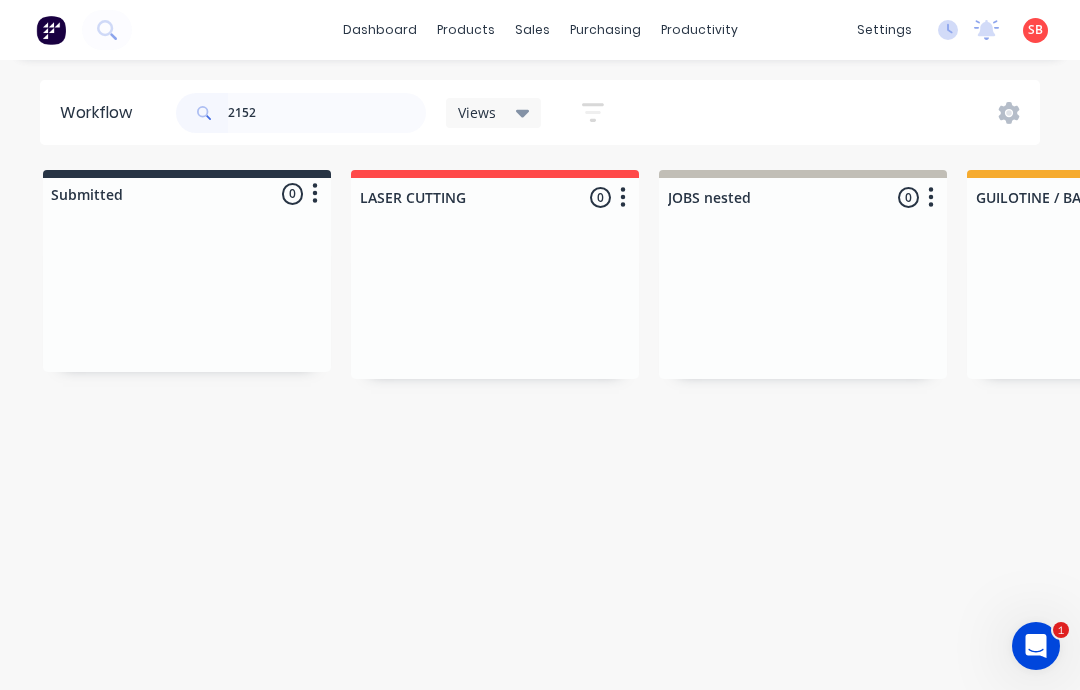 click at bounding box center [1111, 304] 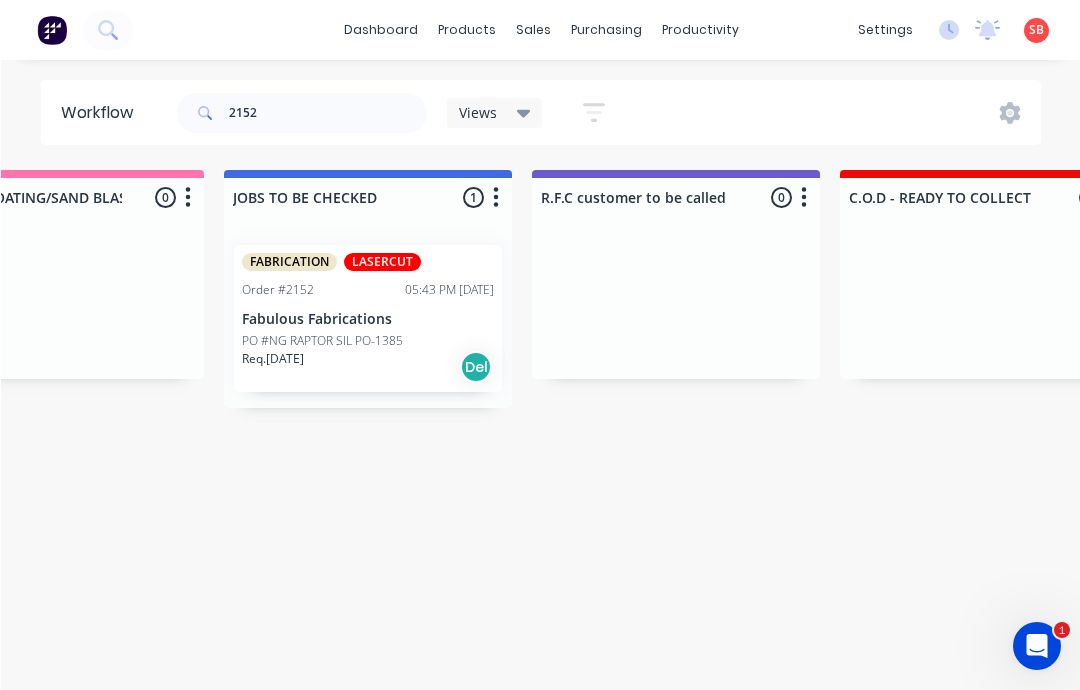 click on "PO #NG RAPTOR SIL
PO-1385" at bounding box center (321, 341) 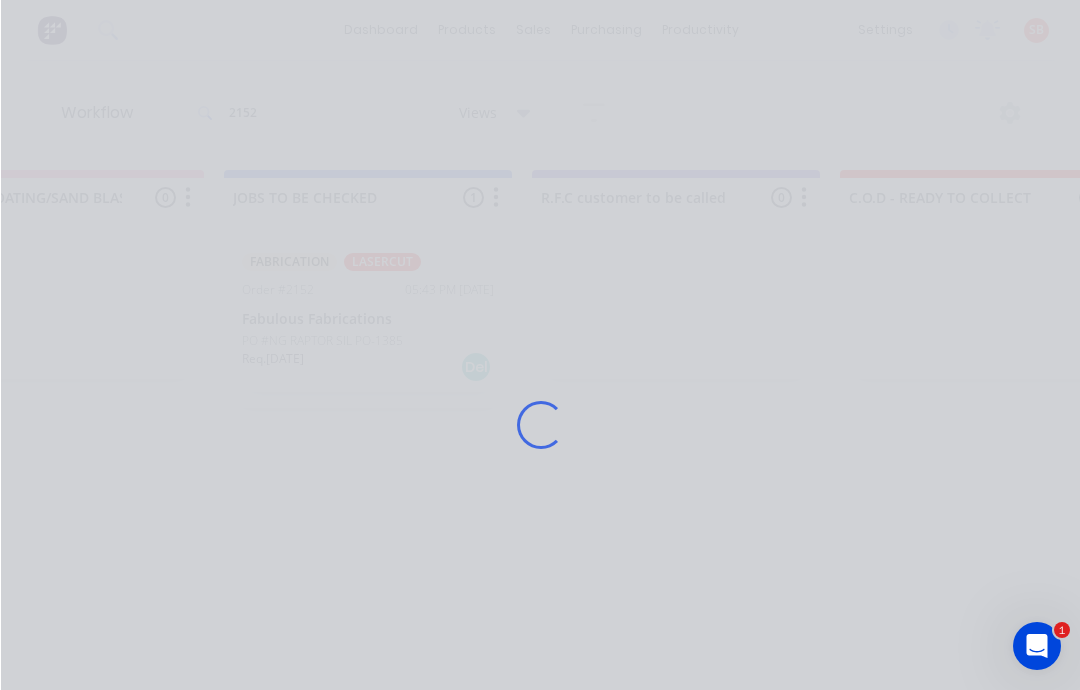 scroll, scrollTop: 22, scrollLeft: 1975, axis: both 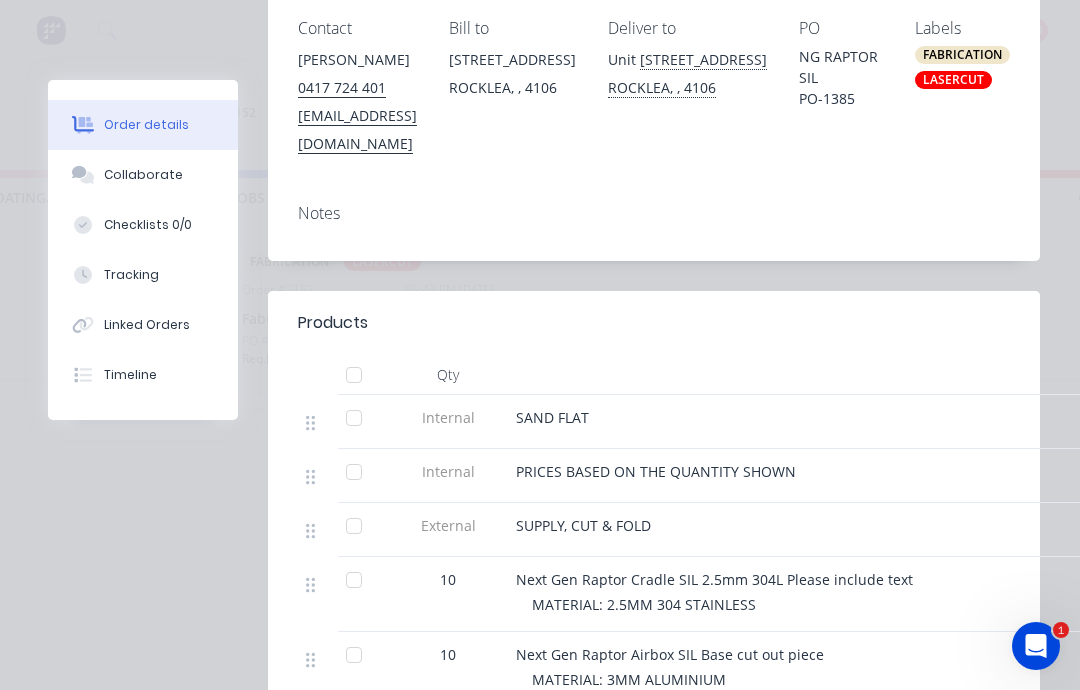 click 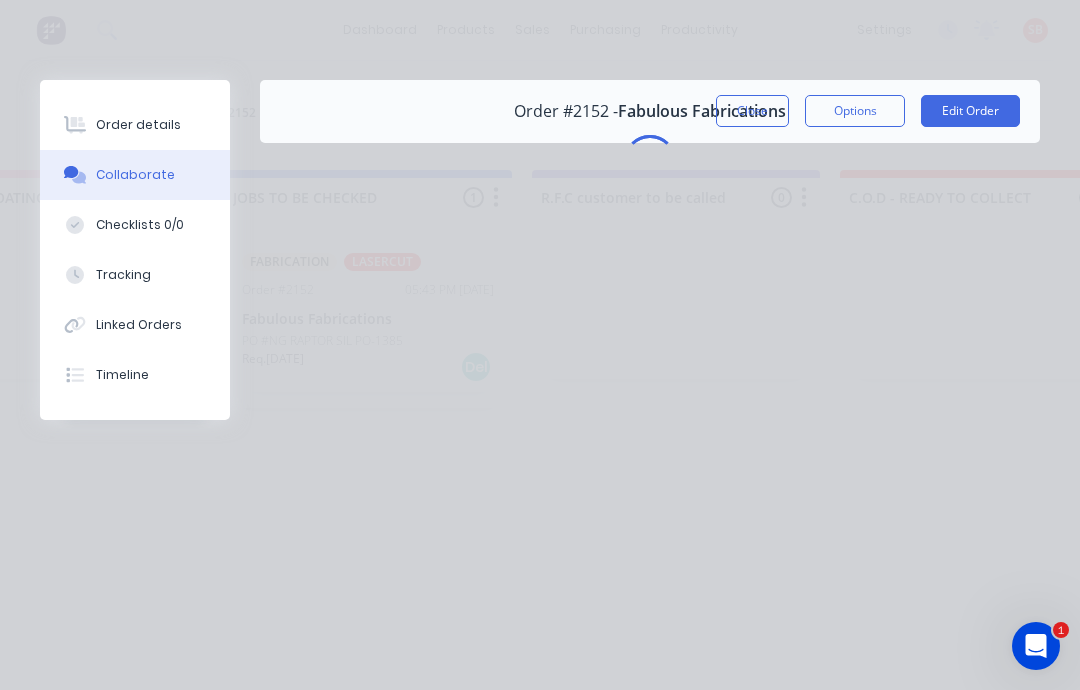 scroll, scrollTop: 0, scrollLeft: 0, axis: both 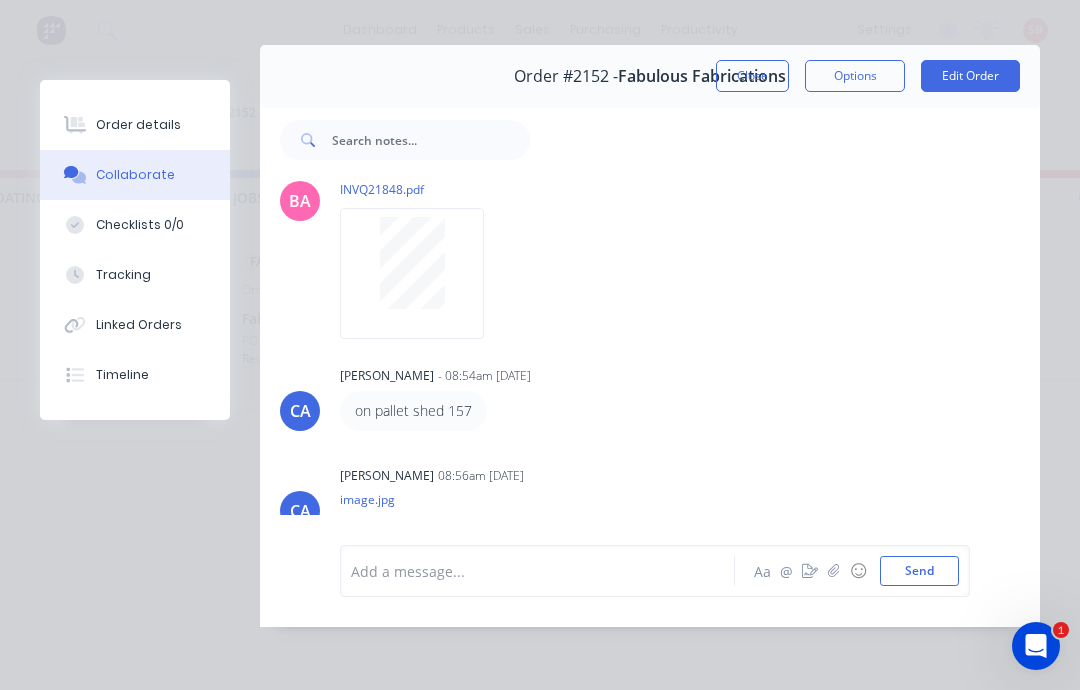 click 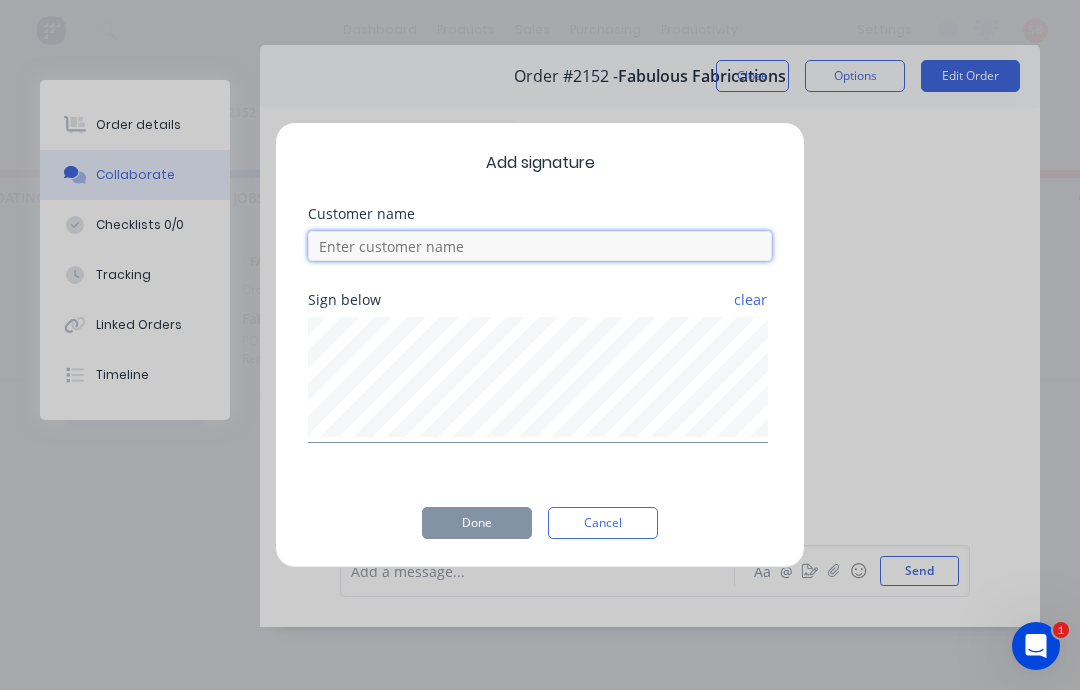 click at bounding box center (540, 246) 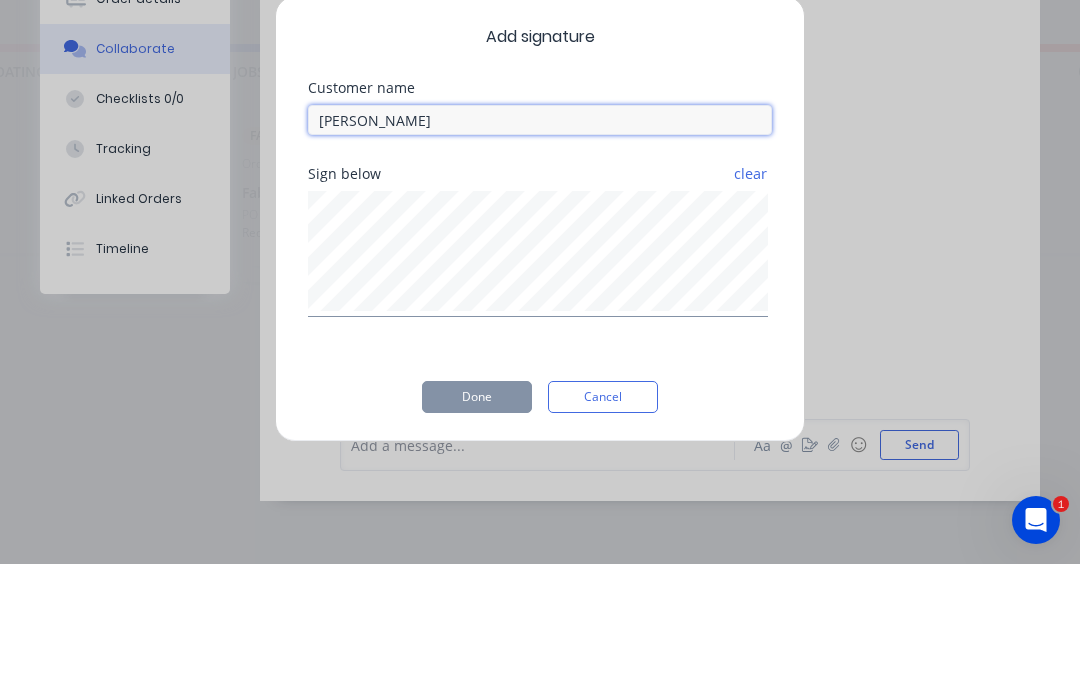 type on "Dale" 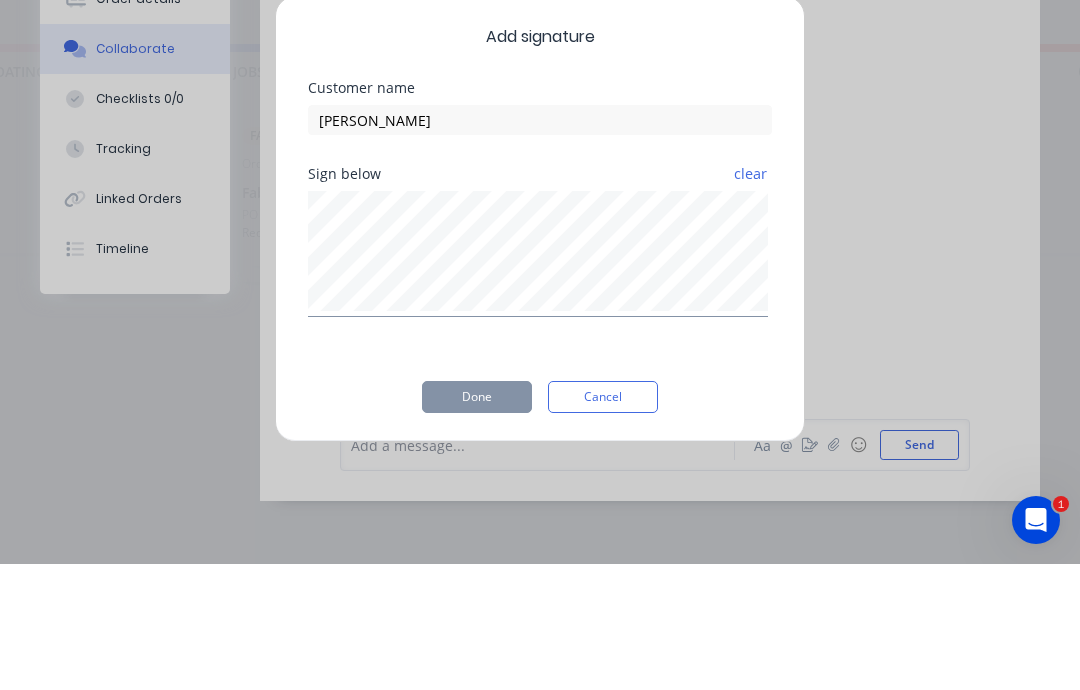 click on "Add signature Customer name Dale Sign below clear   Done   Cancel" at bounding box center (540, 345) 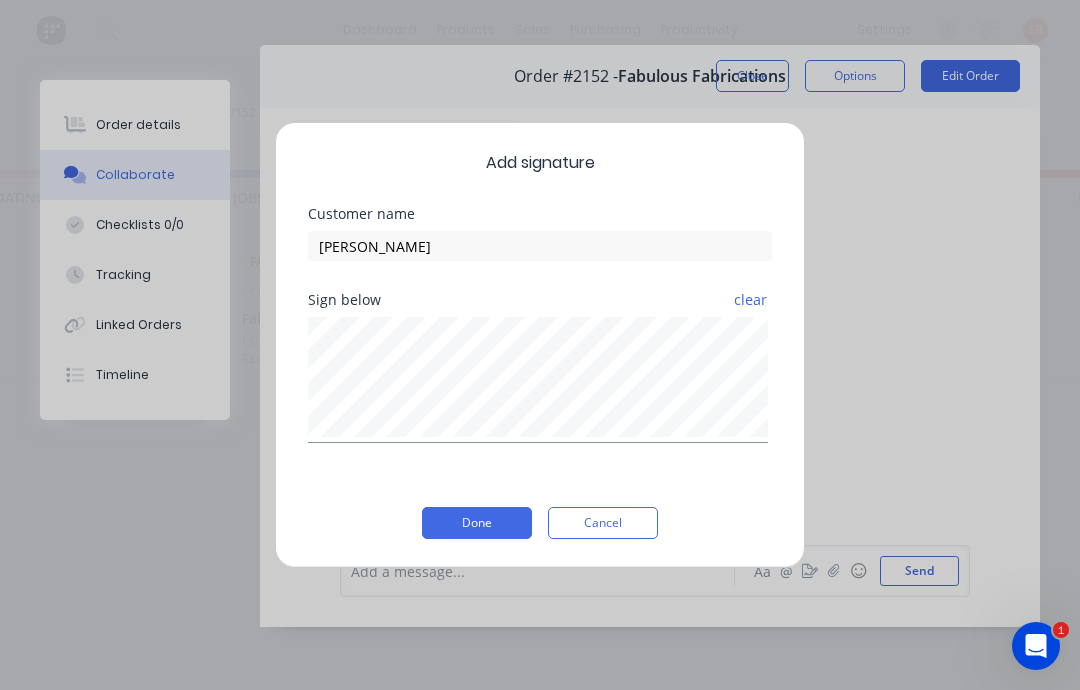 click on "Done" at bounding box center [477, 523] 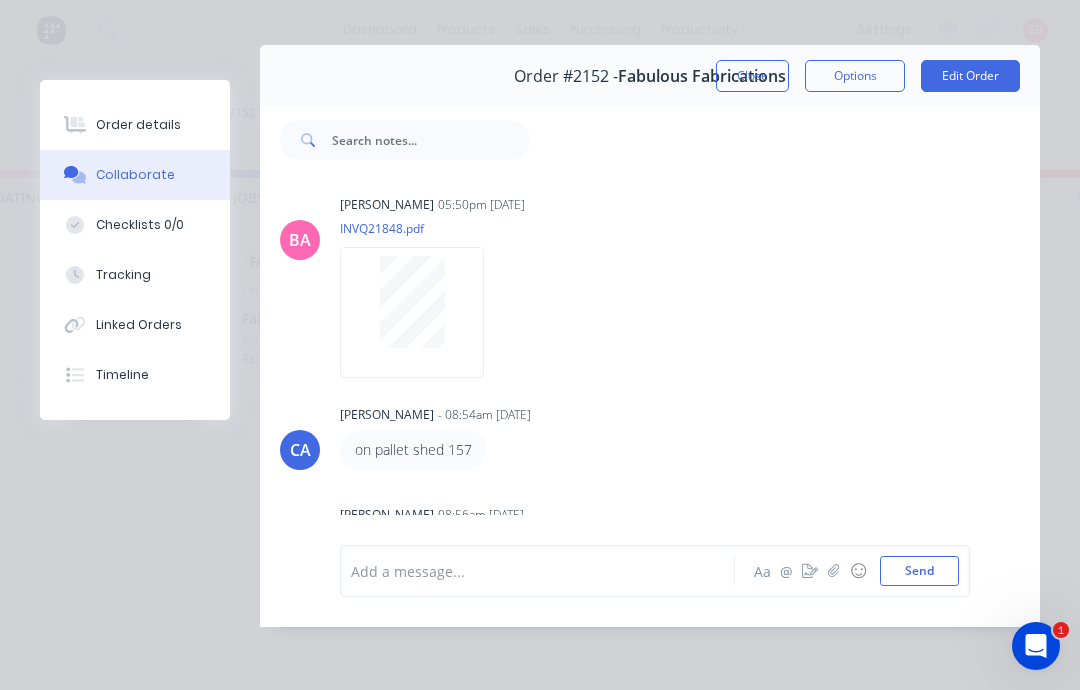 scroll, scrollTop: 213, scrollLeft: 0, axis: vertical 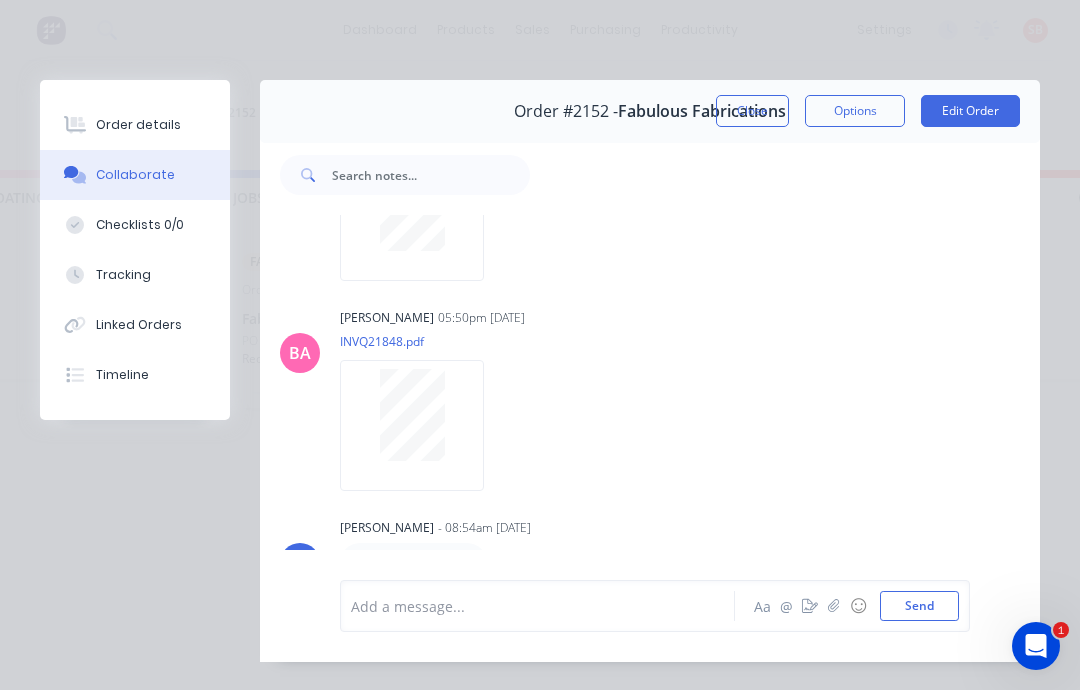 click on "Close" at bounding box center (752, 111) 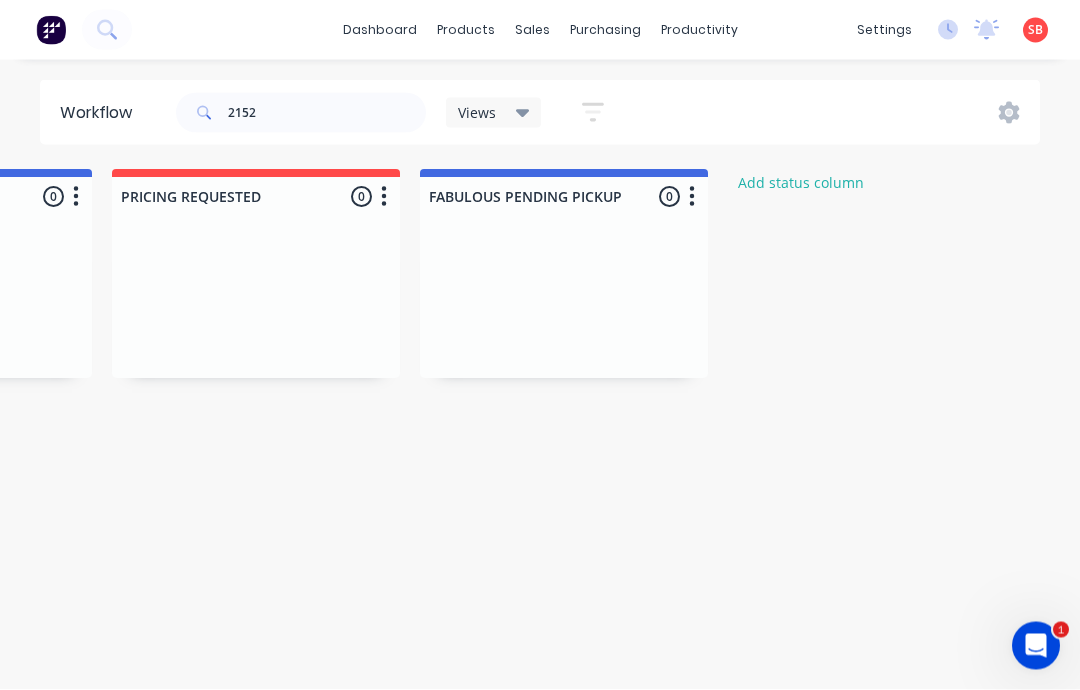 scroll, scrollTop: 34, scrollLeft: 4575, axis: both 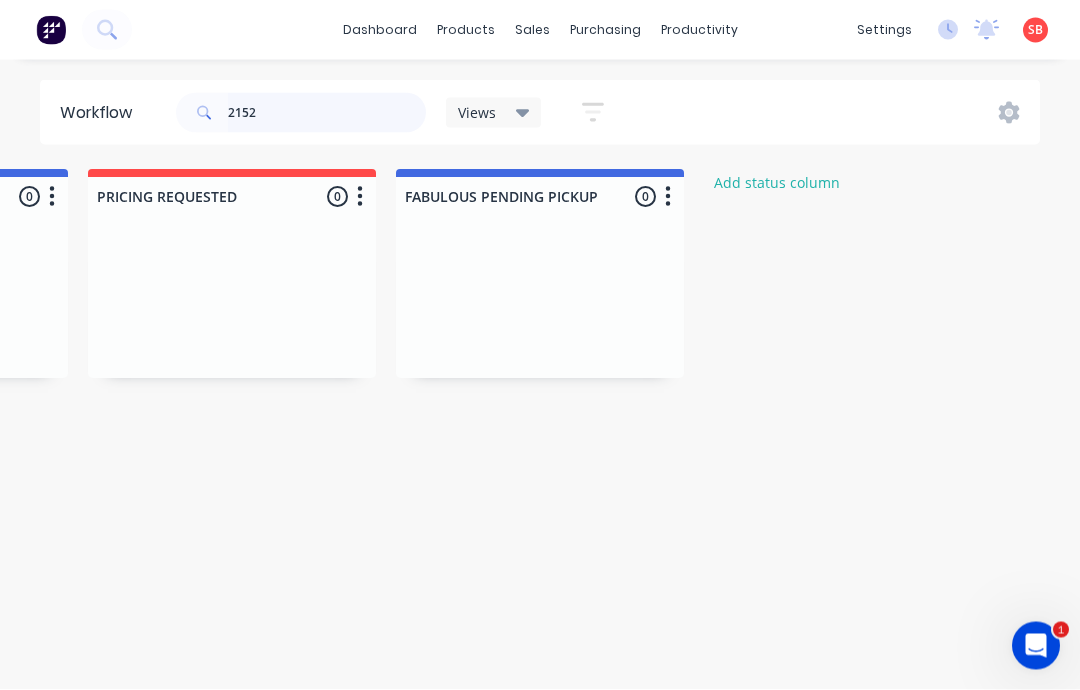 click on "2152" at bounding box center (327, 113) 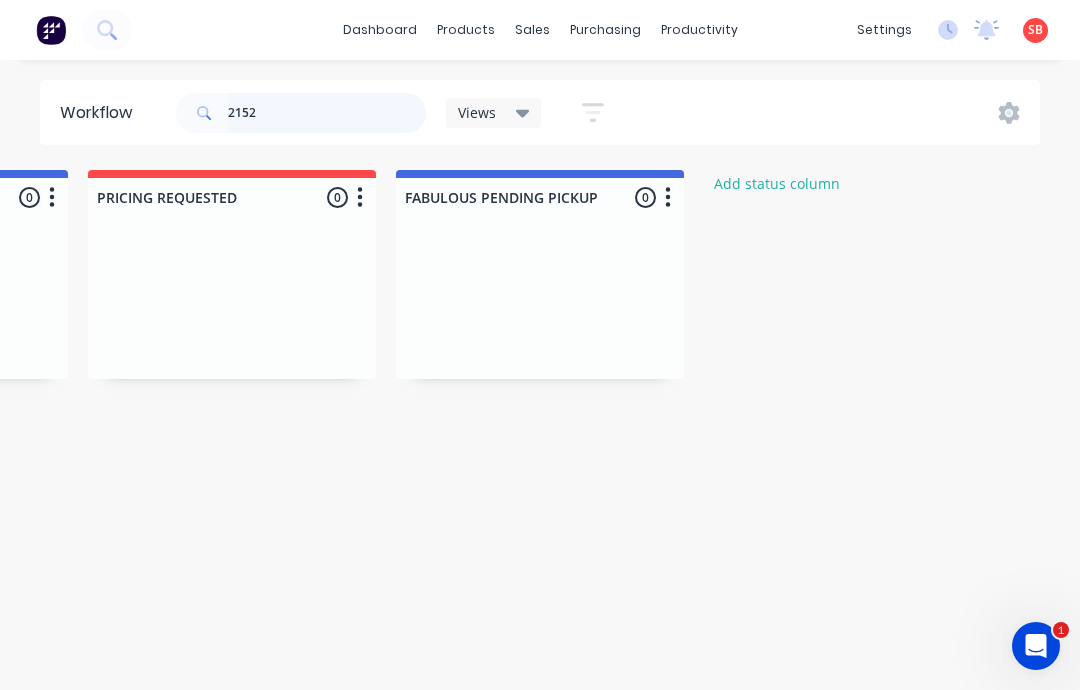 scroll, scrollTop: 34, scrollLeft: 4575, axis: both 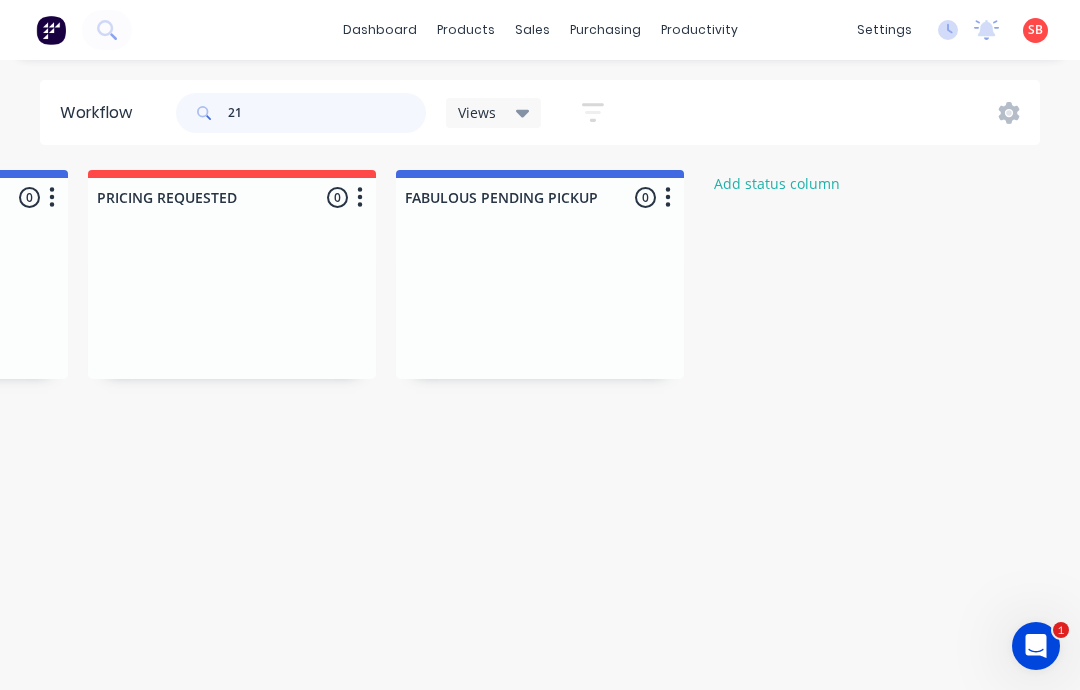 type on "2" 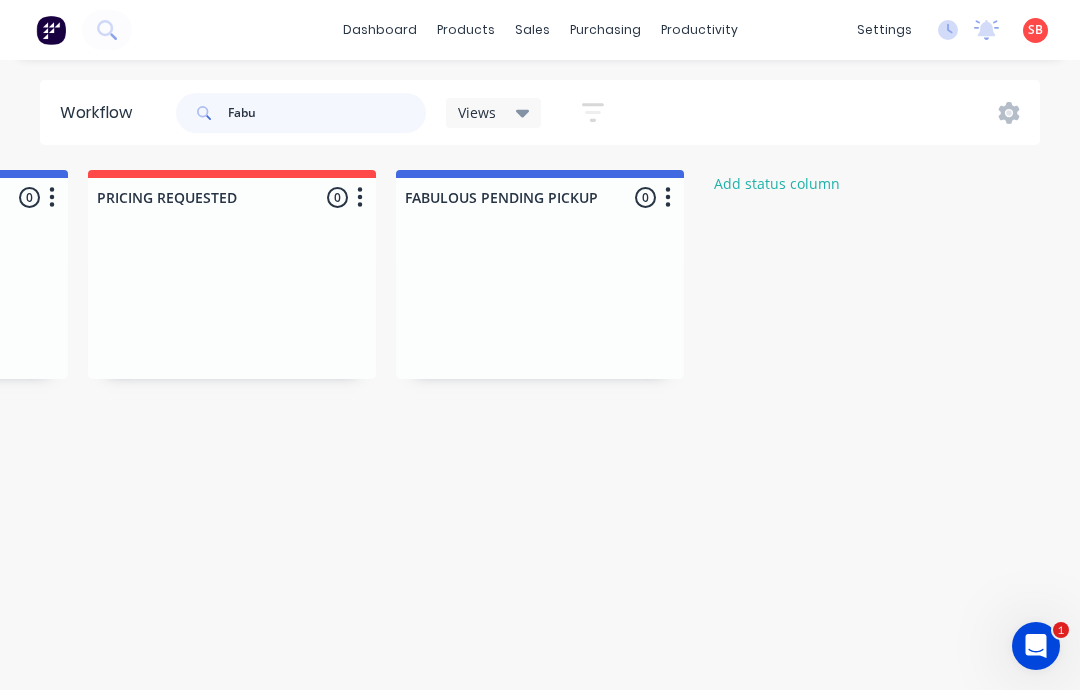 type on "Fabu" 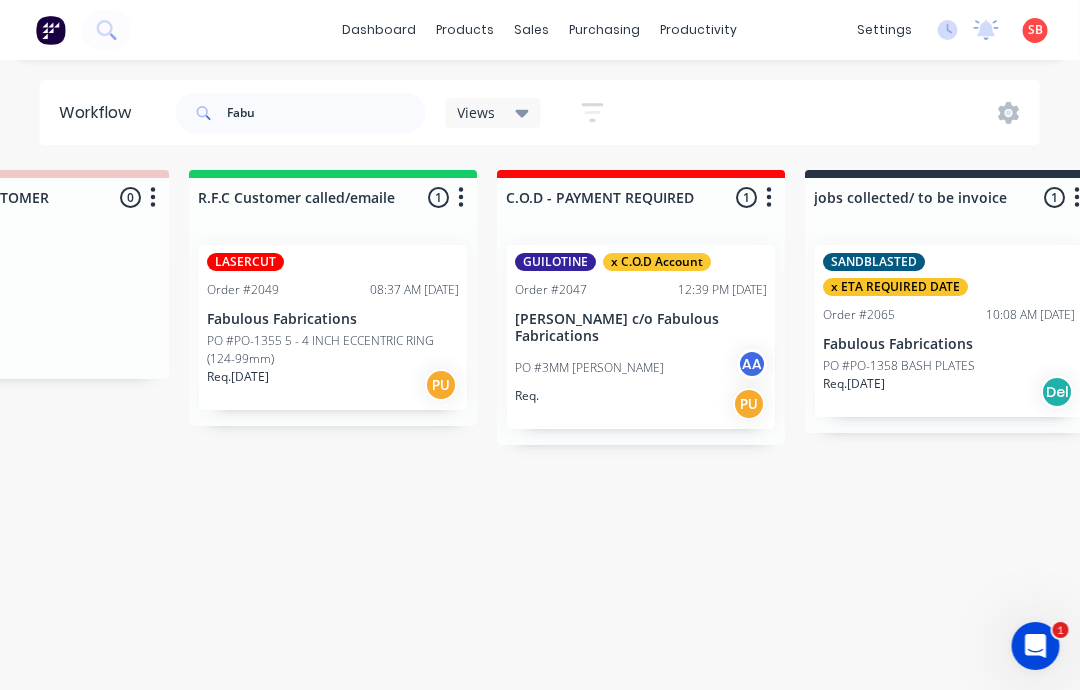 scroll, scrollTop: 0, scrollLeft: 3252, axis: horizontal 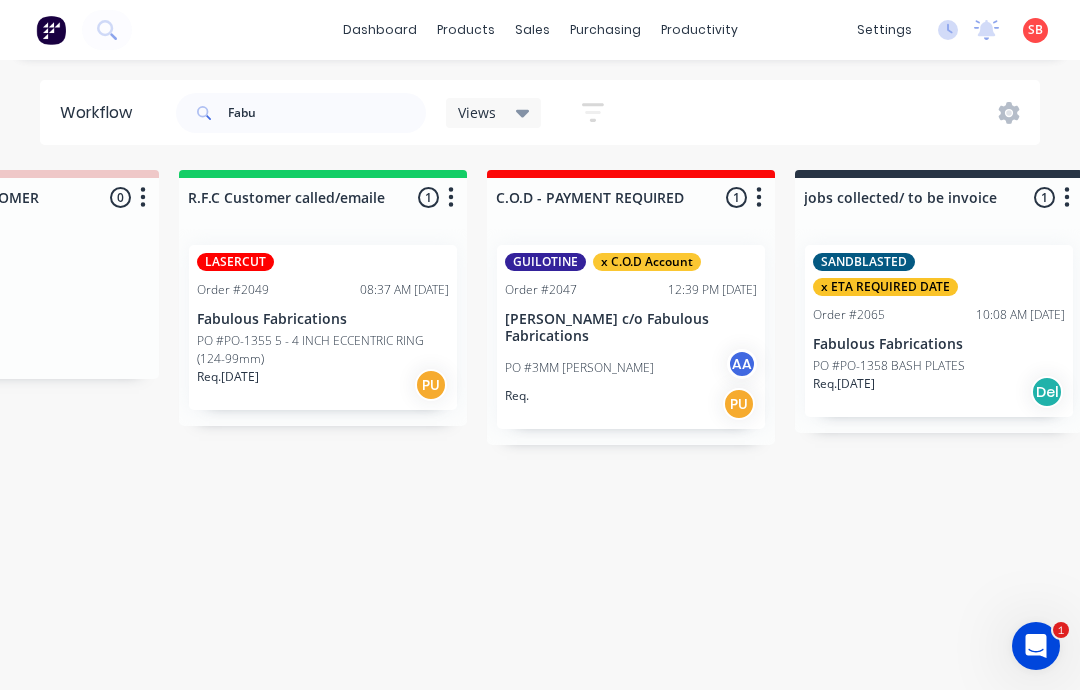 click on "Req. 20/06/25 PU" at bounding box center [323, 385] 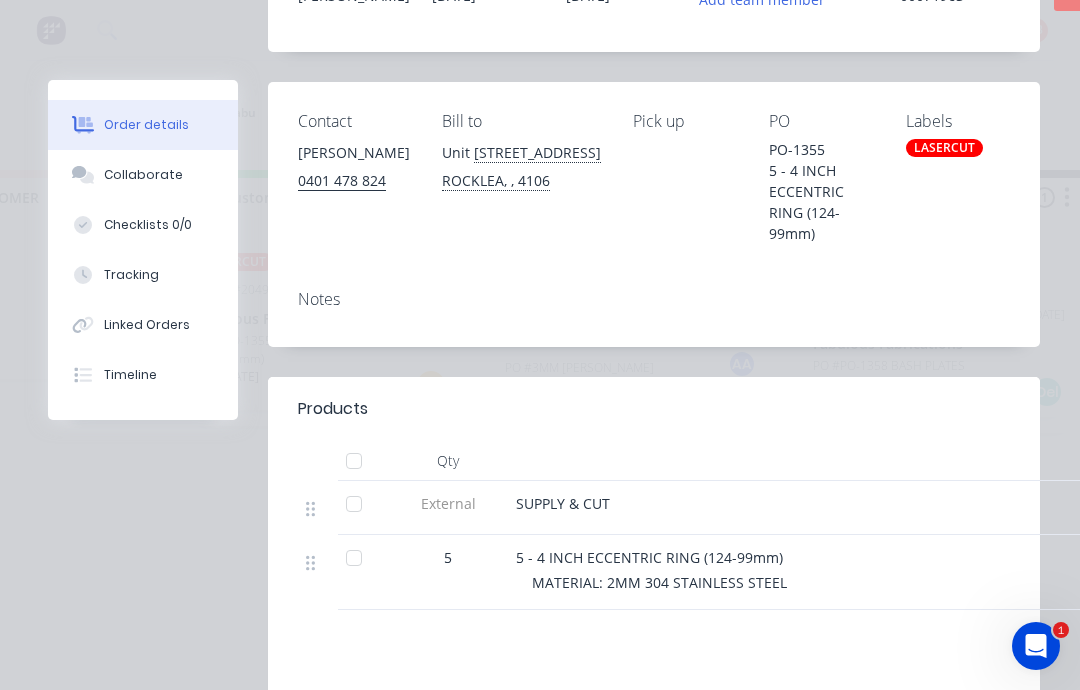 scroll, scrollTop: 204, scrollLeft: 0, axis: vertical 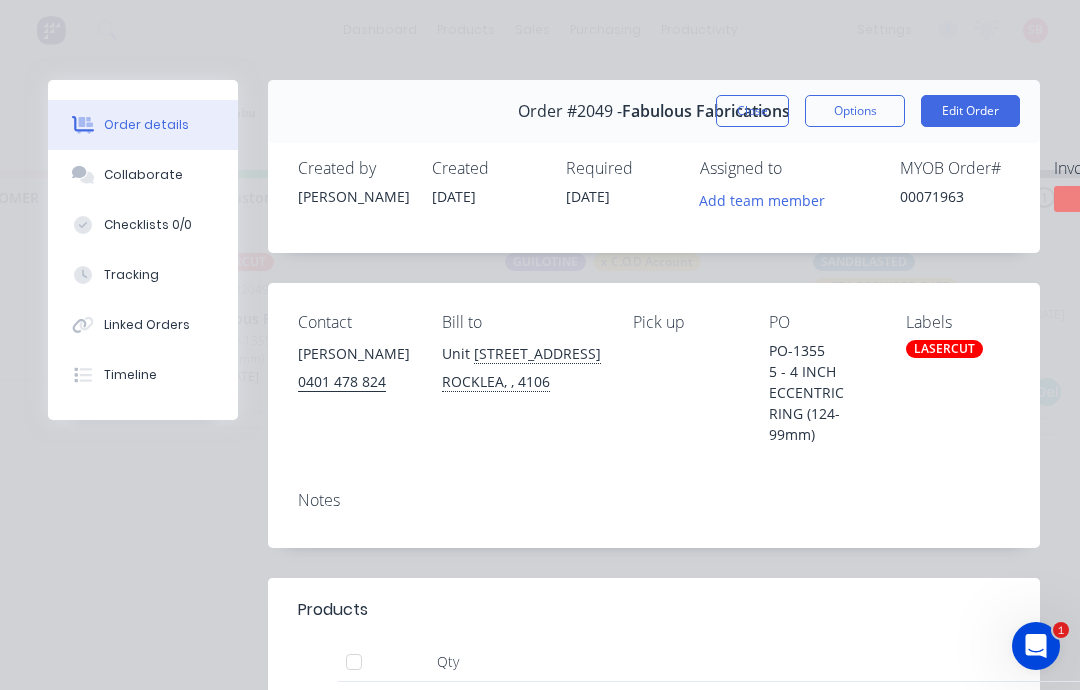 click on "Collaborate" at bounding box center (143, 175) 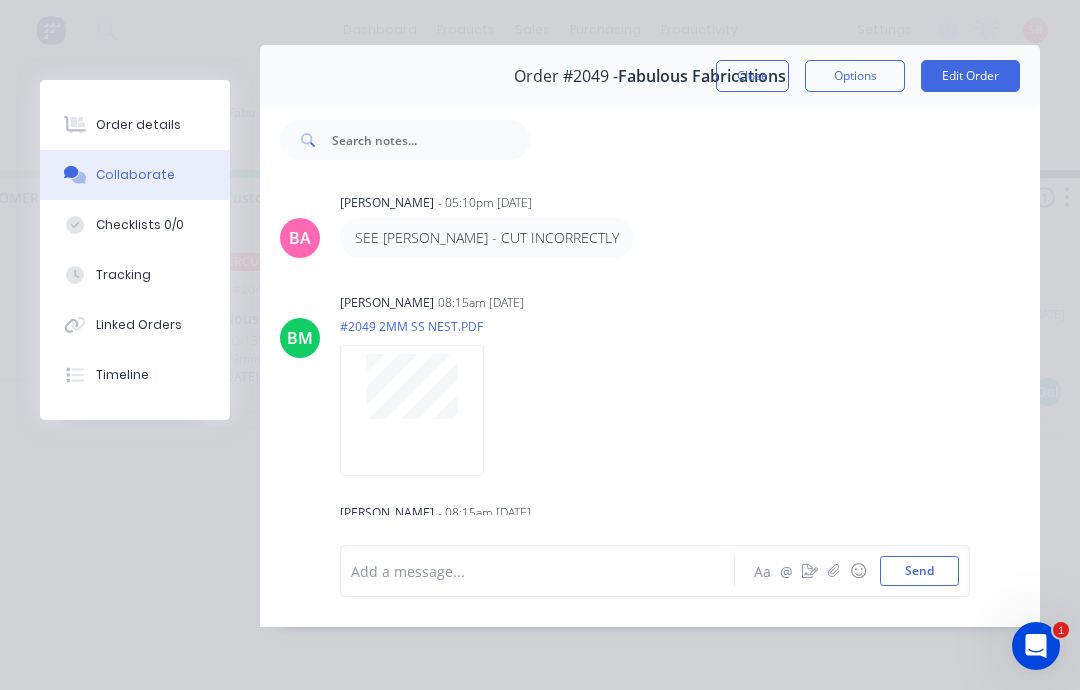 click on "Close" at bounding box center [752, 76] 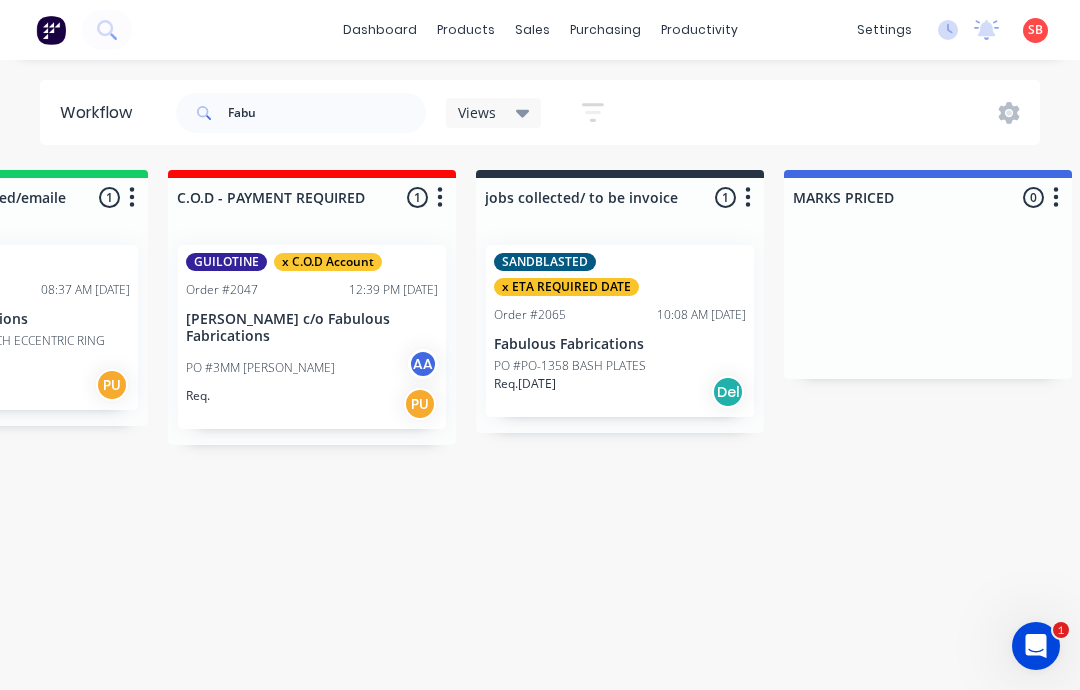 click on "[PERSON_NAME] c/o Fabulous Fabrications" at bounding box center [312, 328] 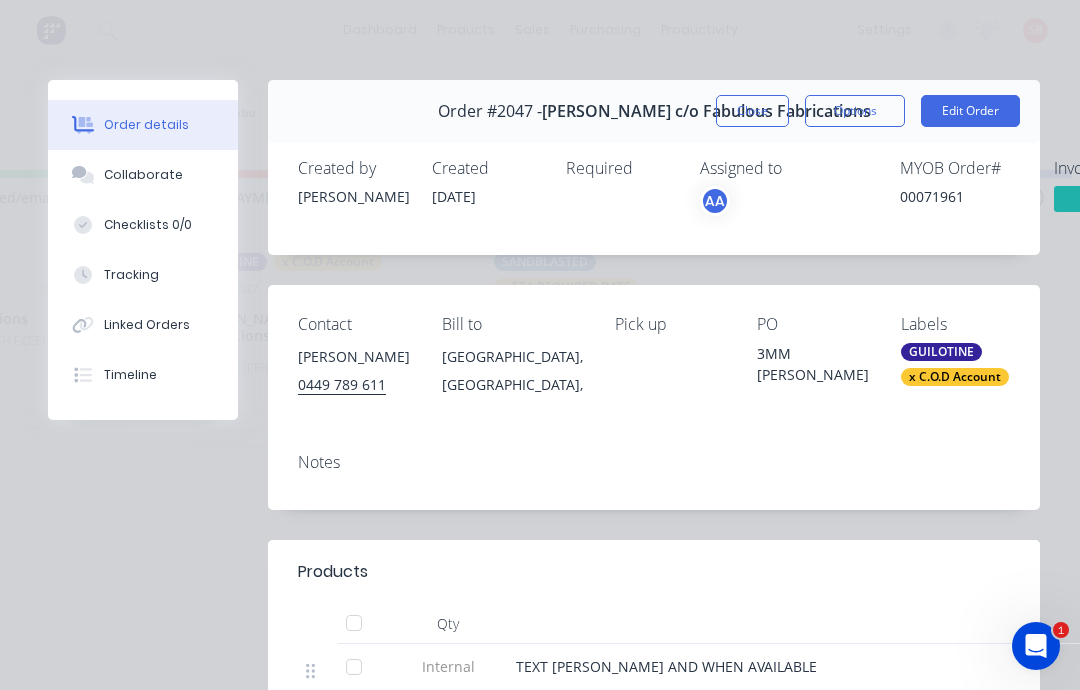 click on "Close" at bounding box center (752, 111) 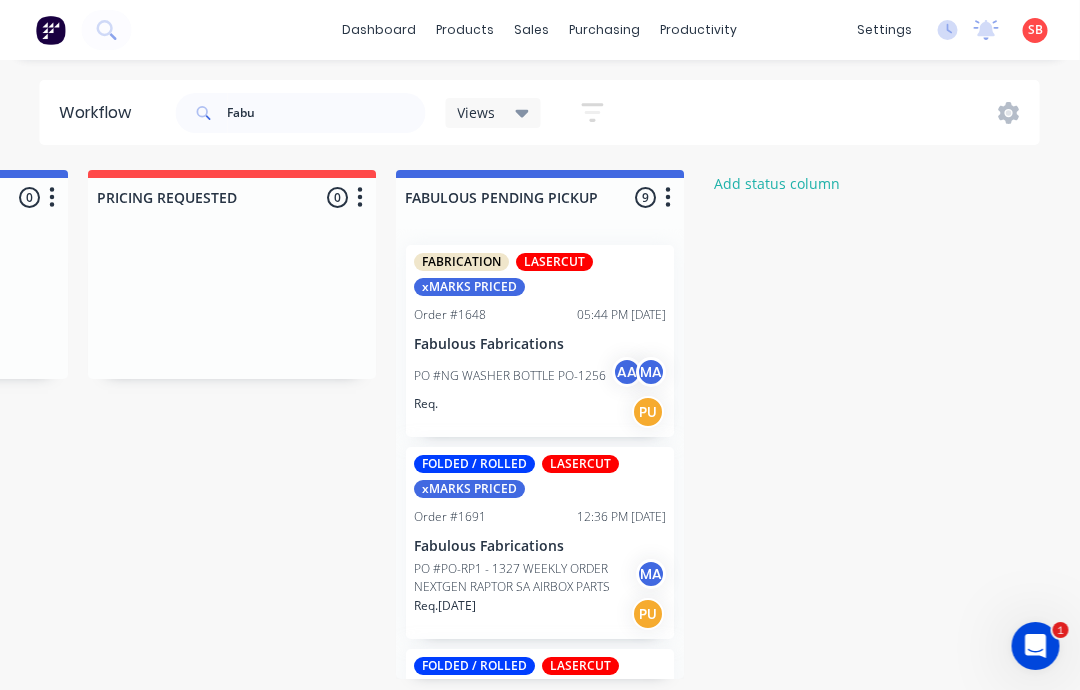 scroll, scrollTop: 0, scrollLeft: 4575, axis: horizontal 